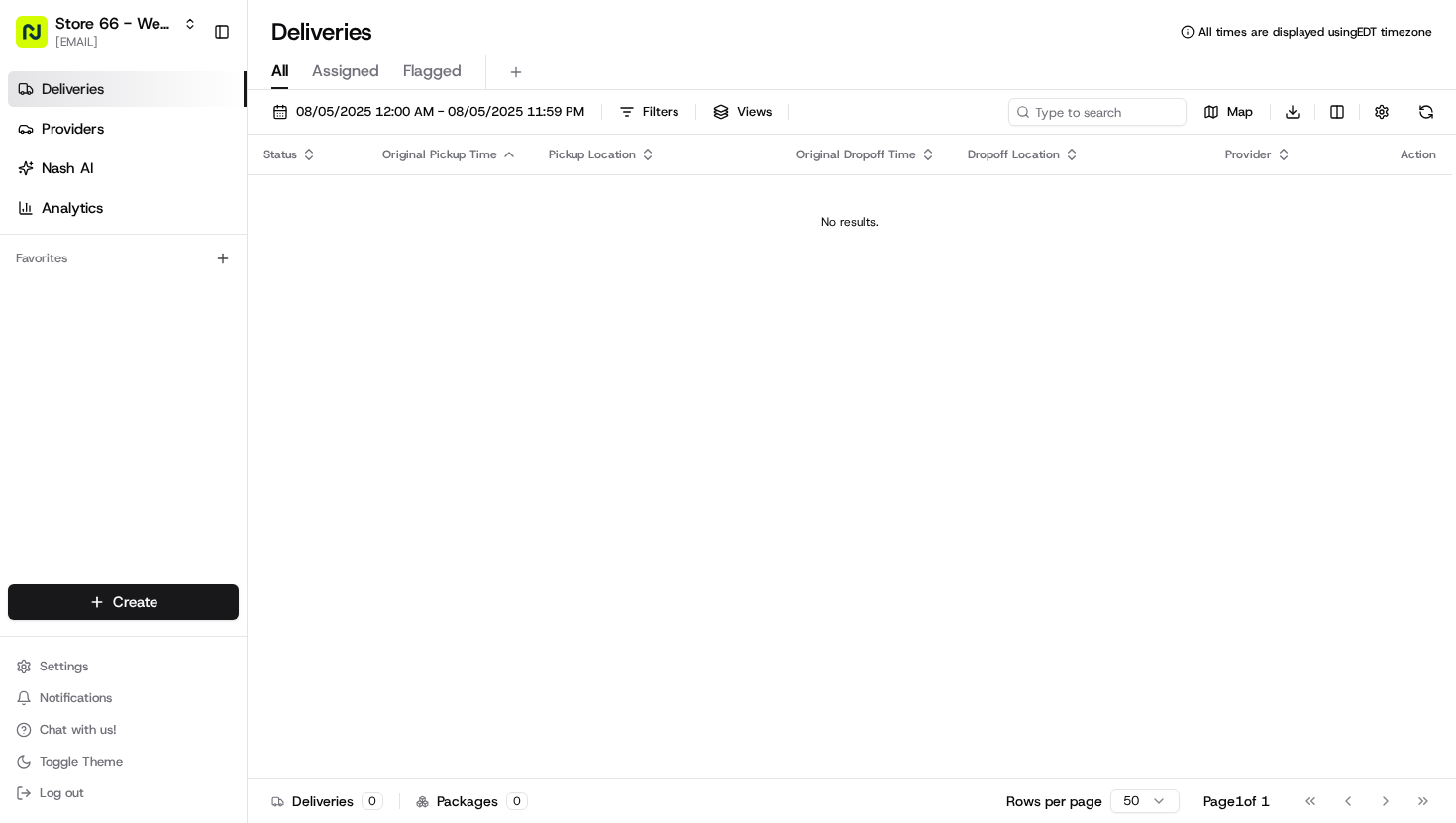 scroll, scrollTop: 0, scrollLeft: 0, axis: both 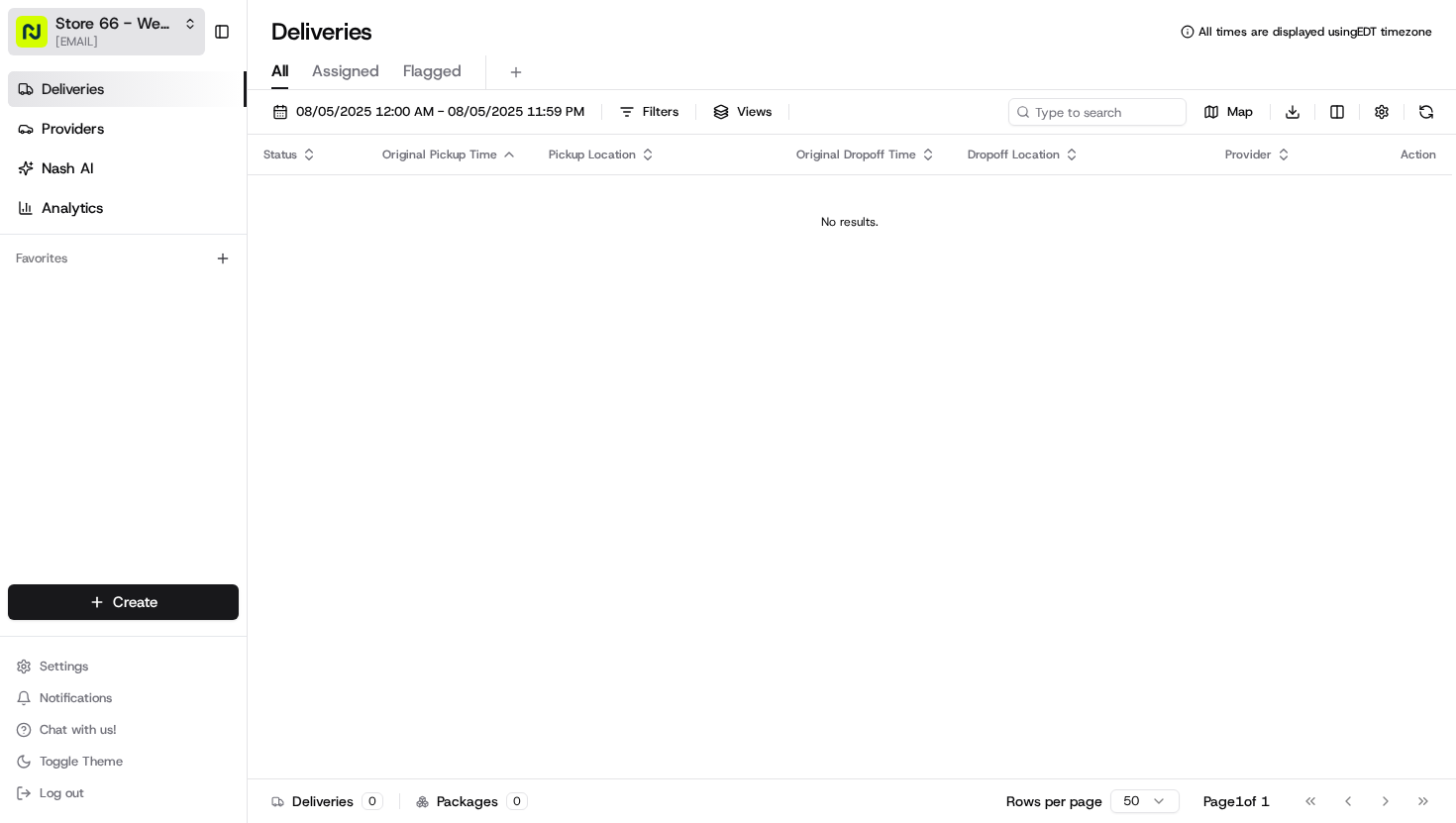 click on "[EMAIL]" at bounding box center [126, 42] 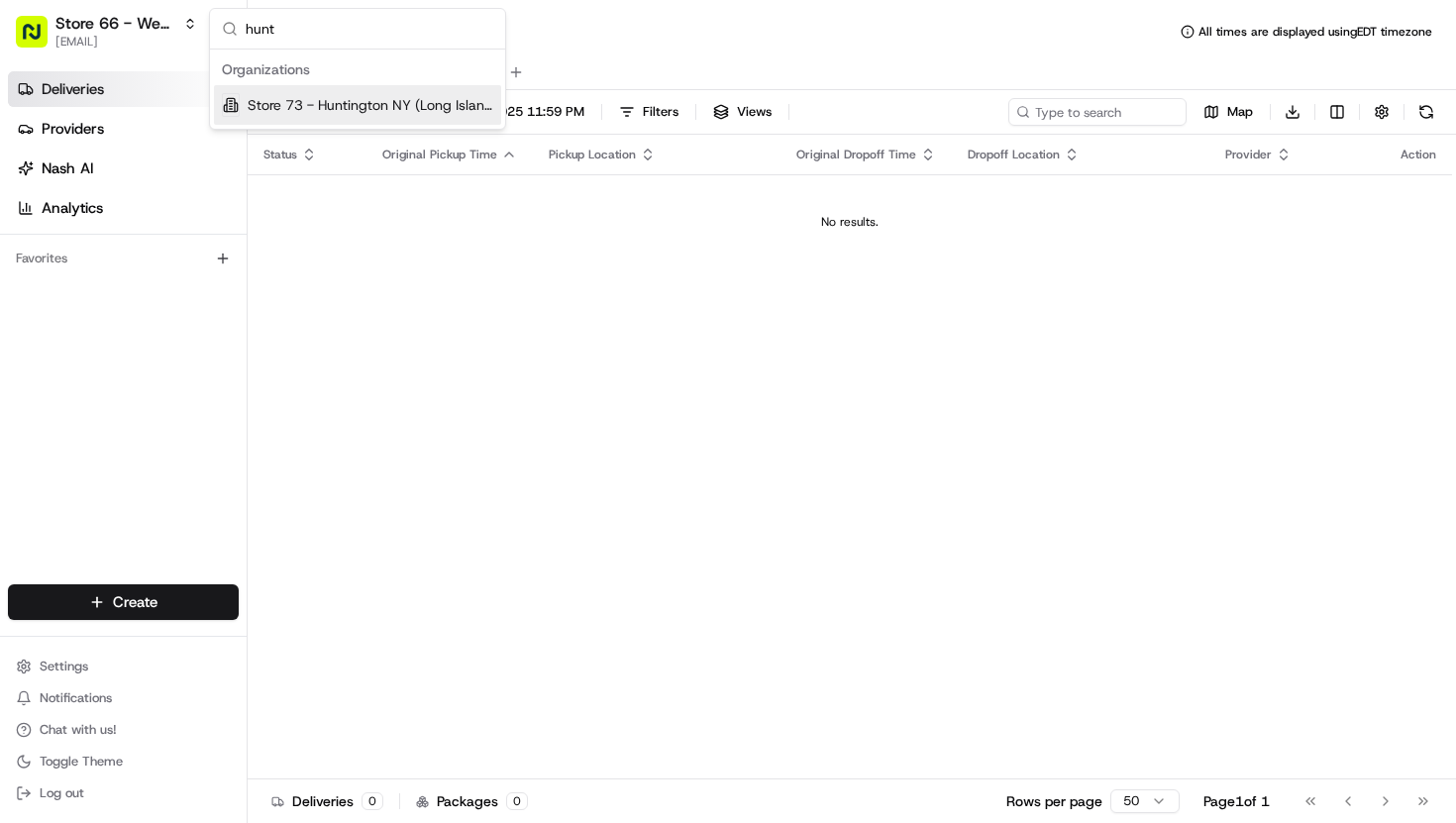 type on "hunting" 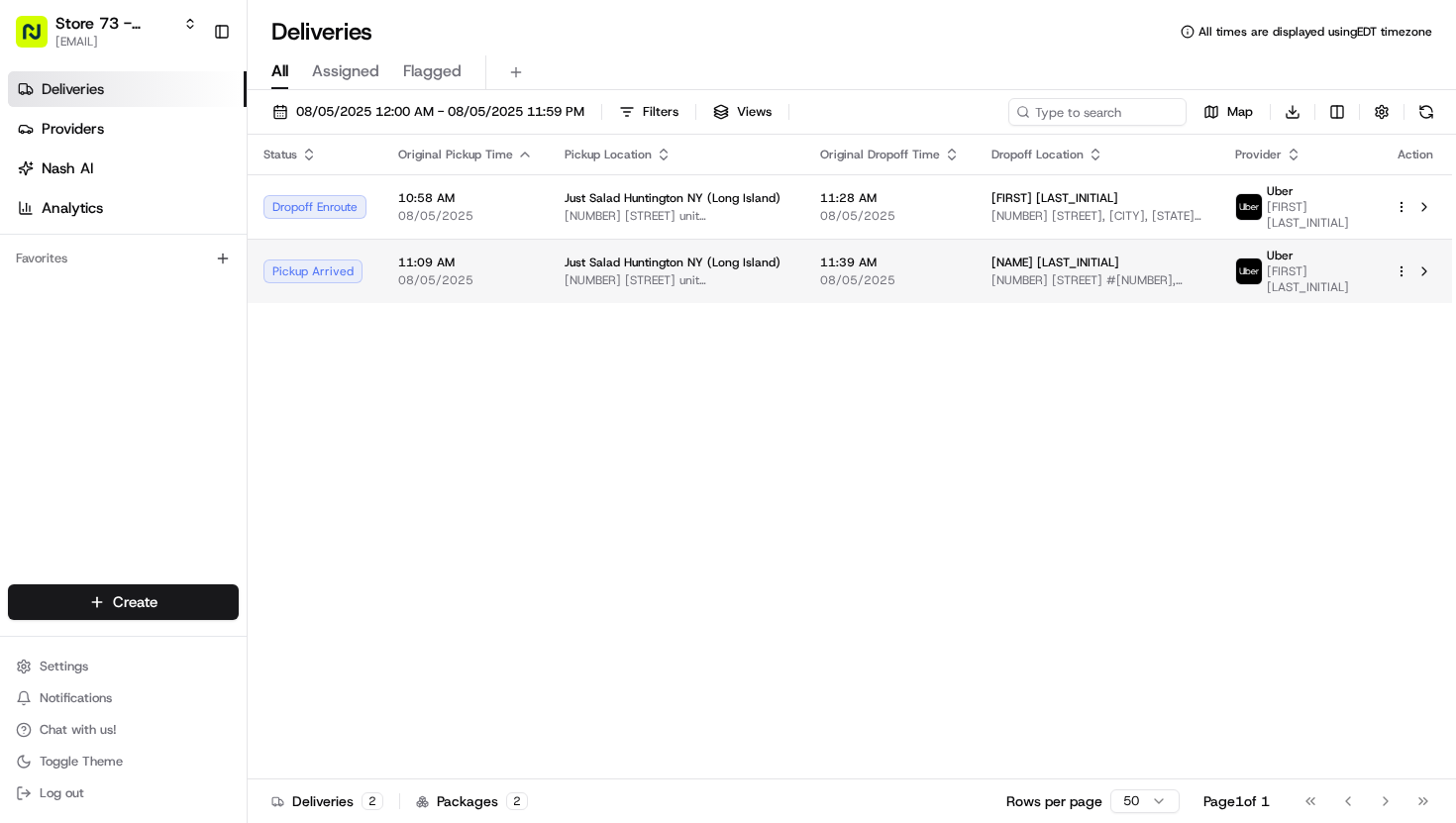 click on "[NUMBER] [STREET] #[NUMBER], [CITY], [STATE] [POSTAL CODE], [COUNTRY]" at bounding box center [1097, 280] 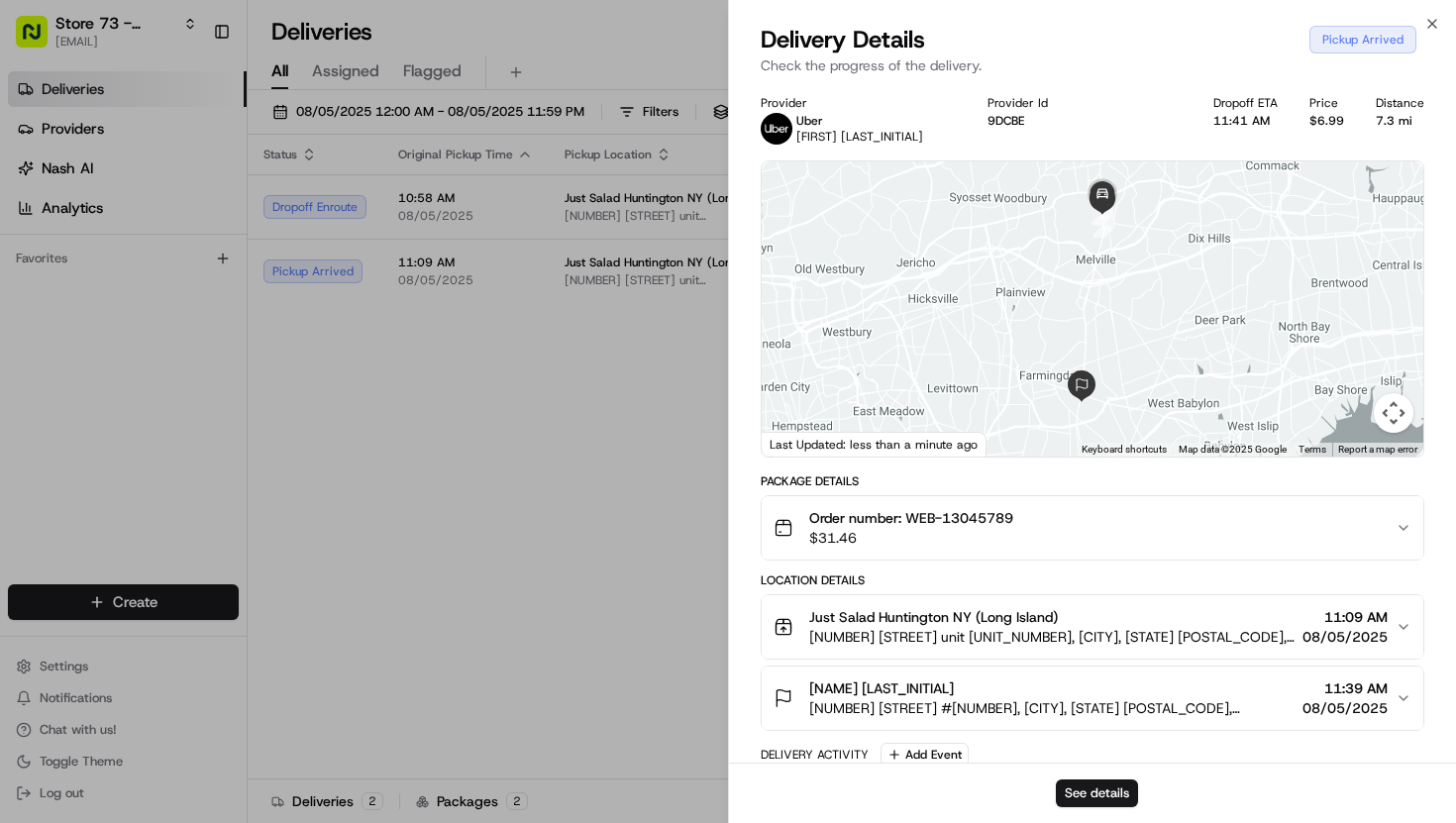 scroll, scrollTop: 317, scrollLeft: 0, axis: vertical 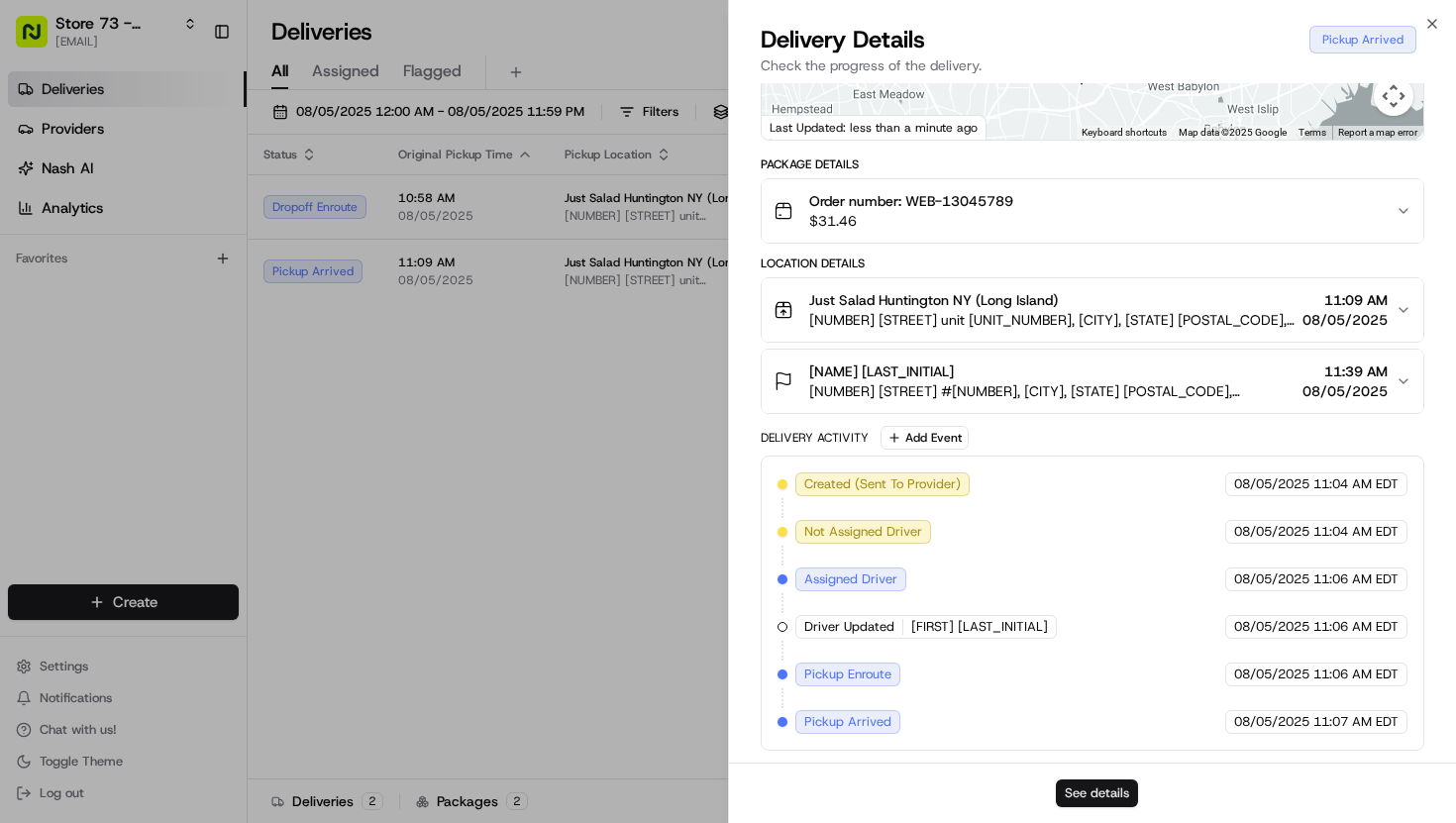click on "See details" at bounding box center [1096, 793] 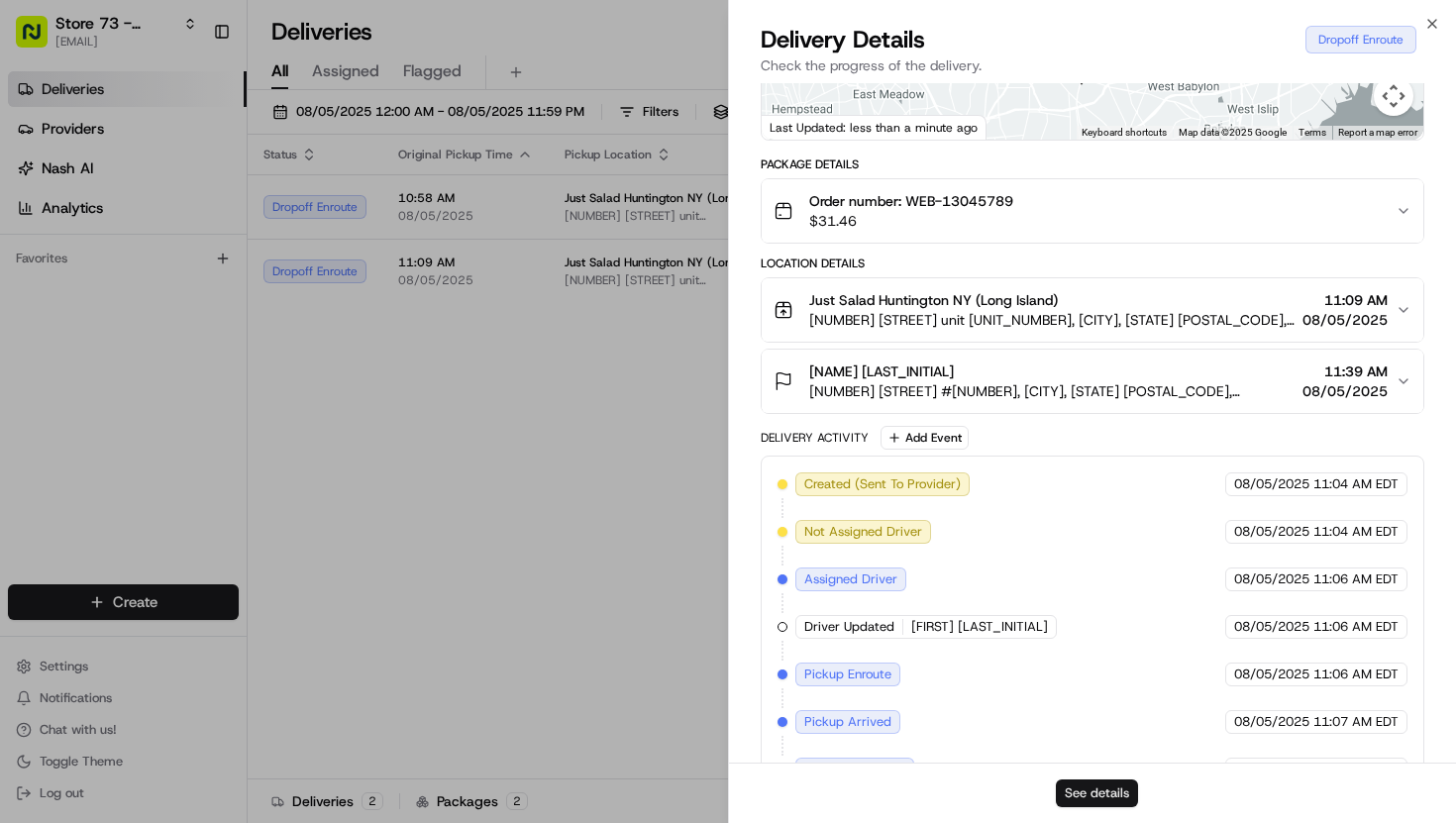 click on "See details" at bounding box center (1096, 793) 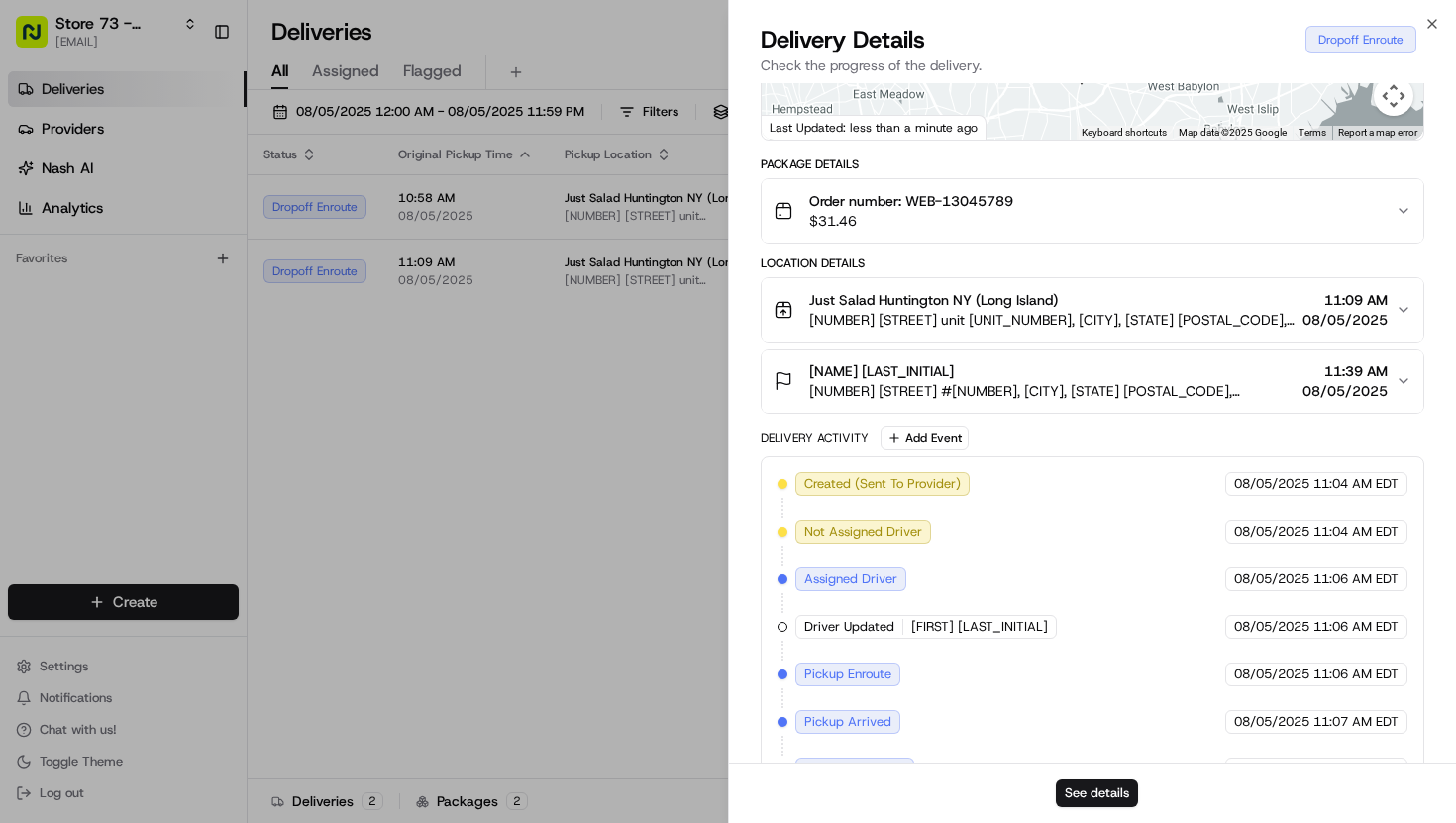scroll, scrollTop: 412, scrollLeft: 0, axis: vertical 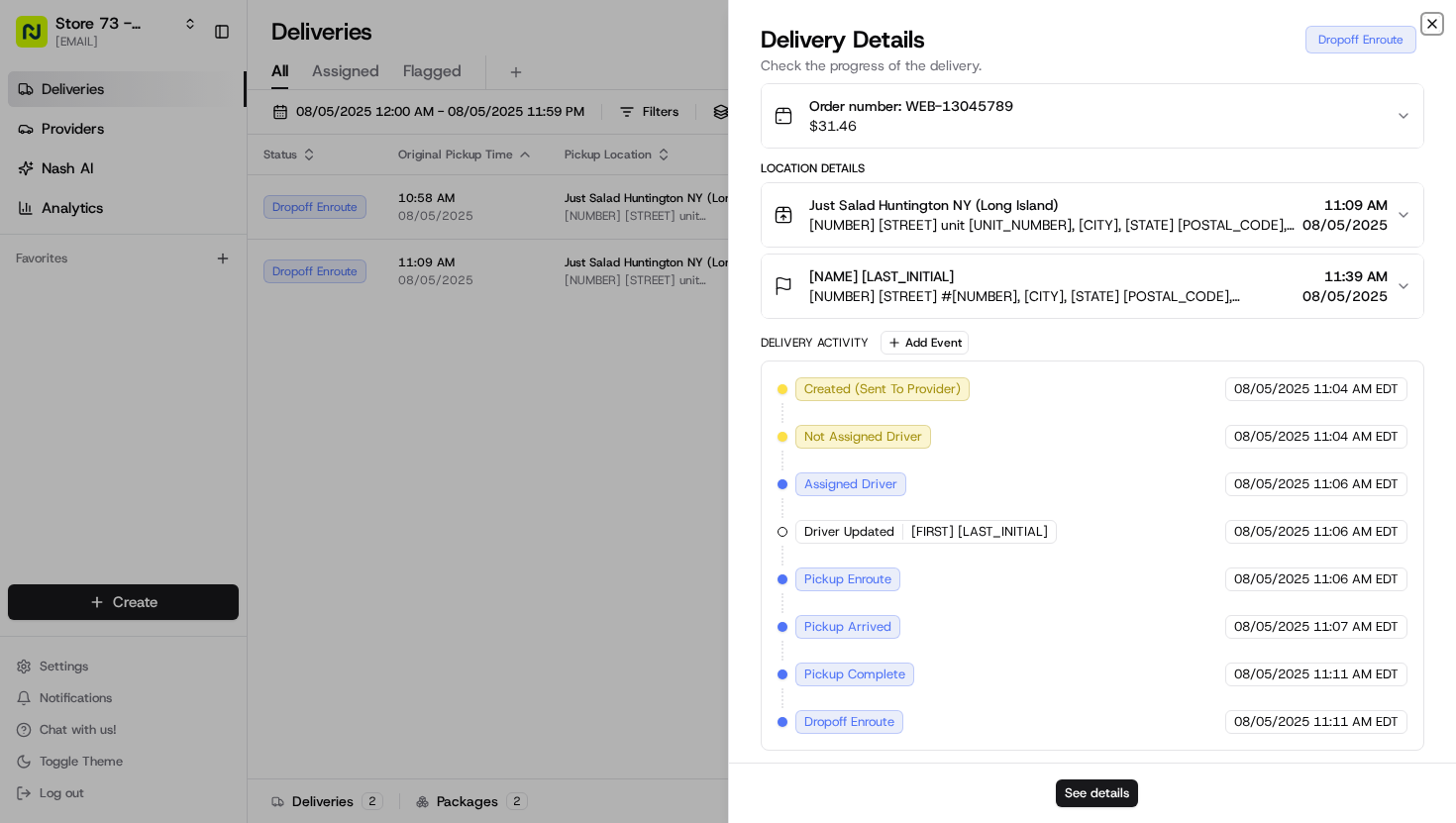 click 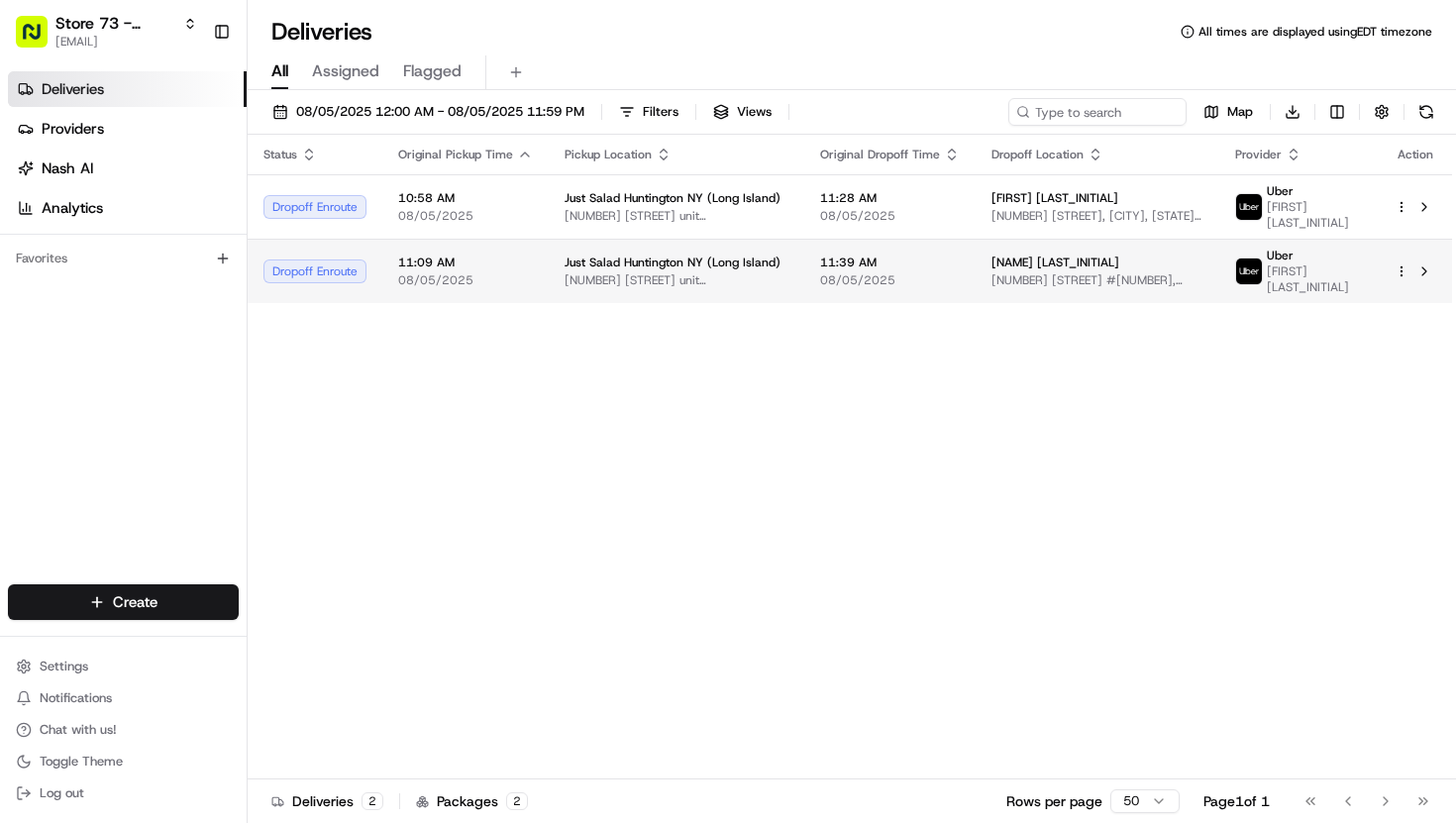 click on "Just Salad Huntington NY (Long Island)" at bounding box center (676, 262) 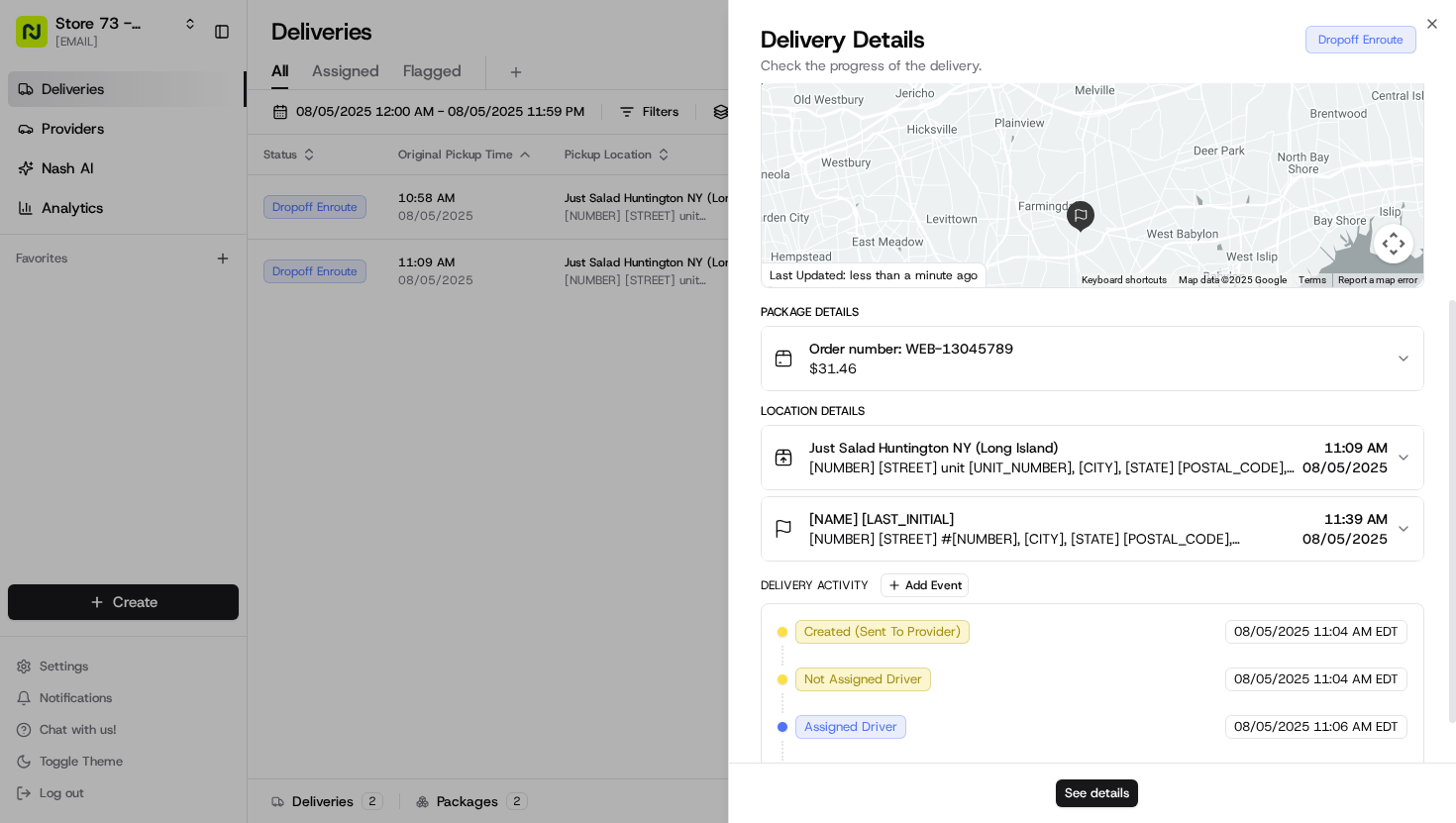 scroll, scrollTop: 412, scrollLeft: 0, axis: vertical 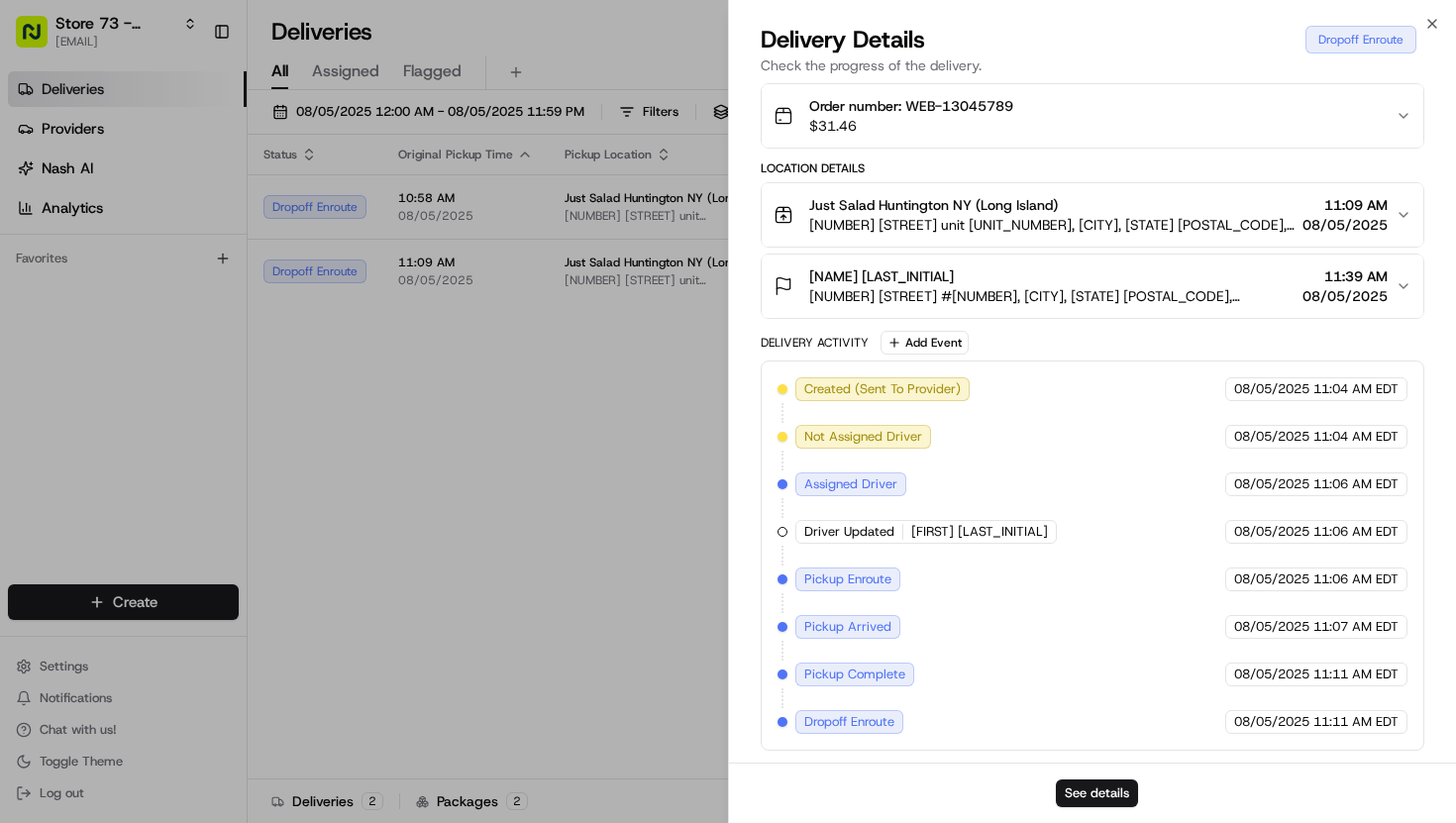 click on "[NUMBER] [STREET] [STREET_NAME], [CITY], [STATE] [POSTAL_CODE], [COUNTRY]" at bounding box center (1052, 296) 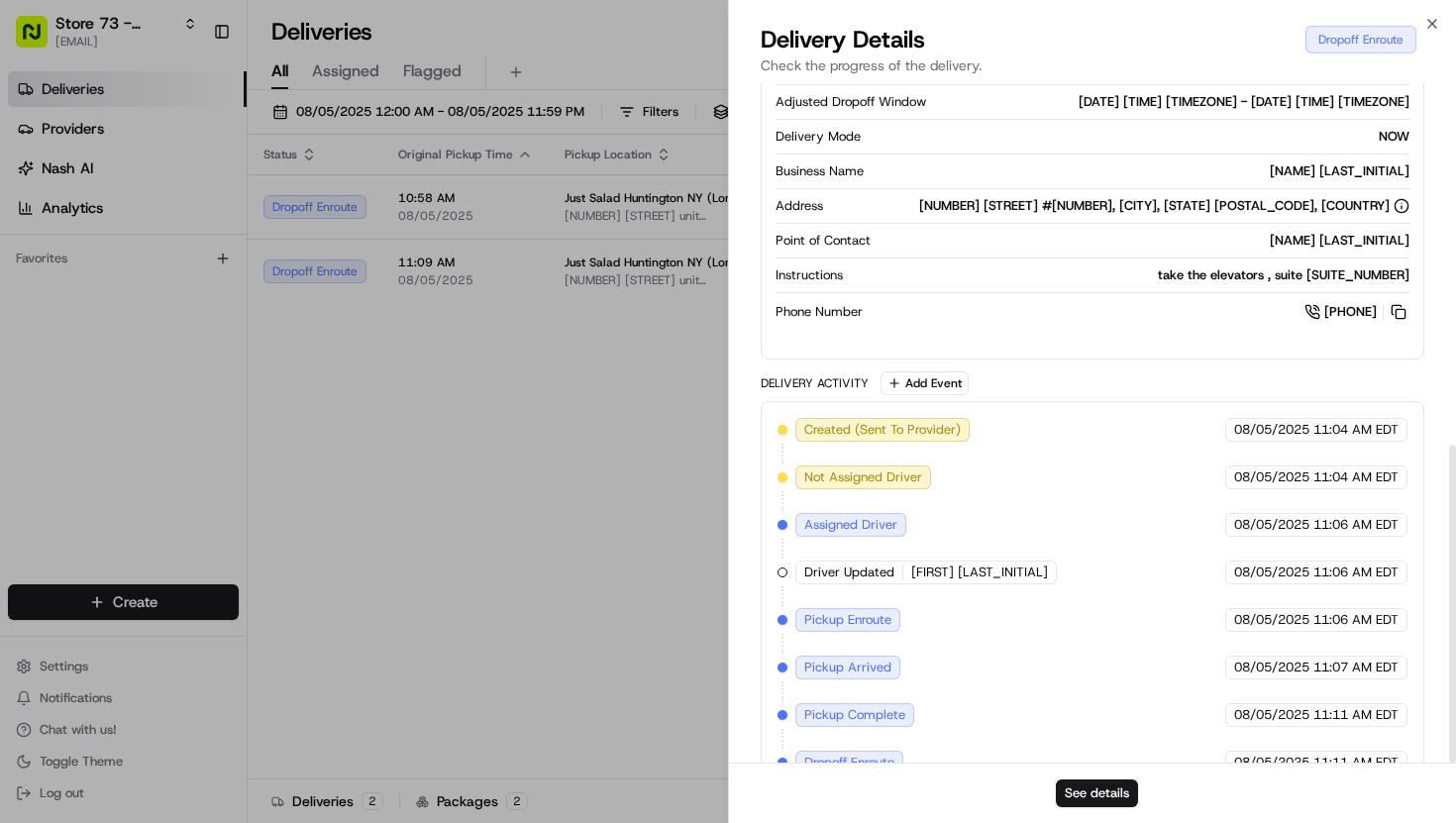scroll, scrollTop: 773, scrollLeft: 0, axis: vertical 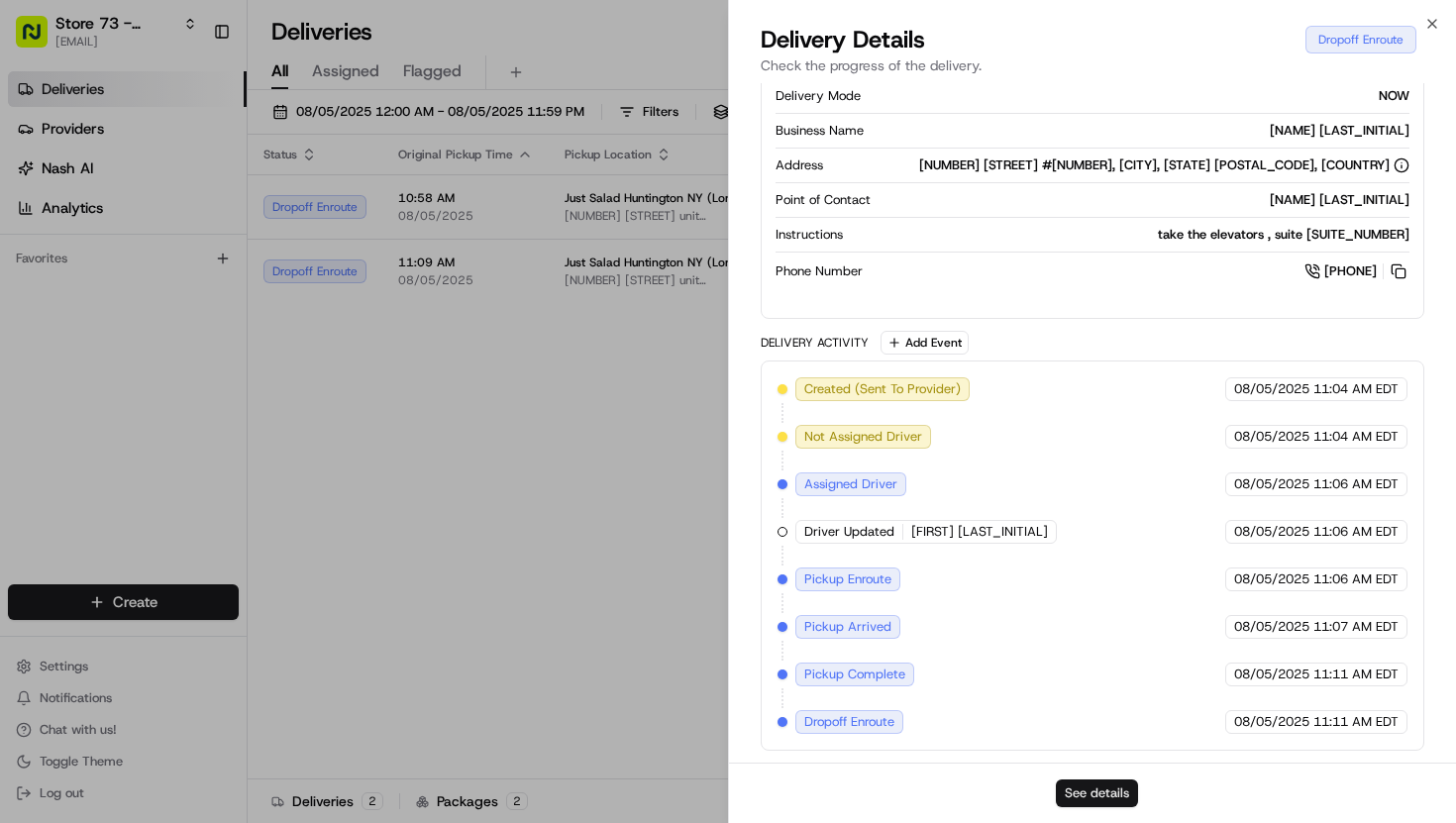 click on "See details" at bounding box center (1096, 793) 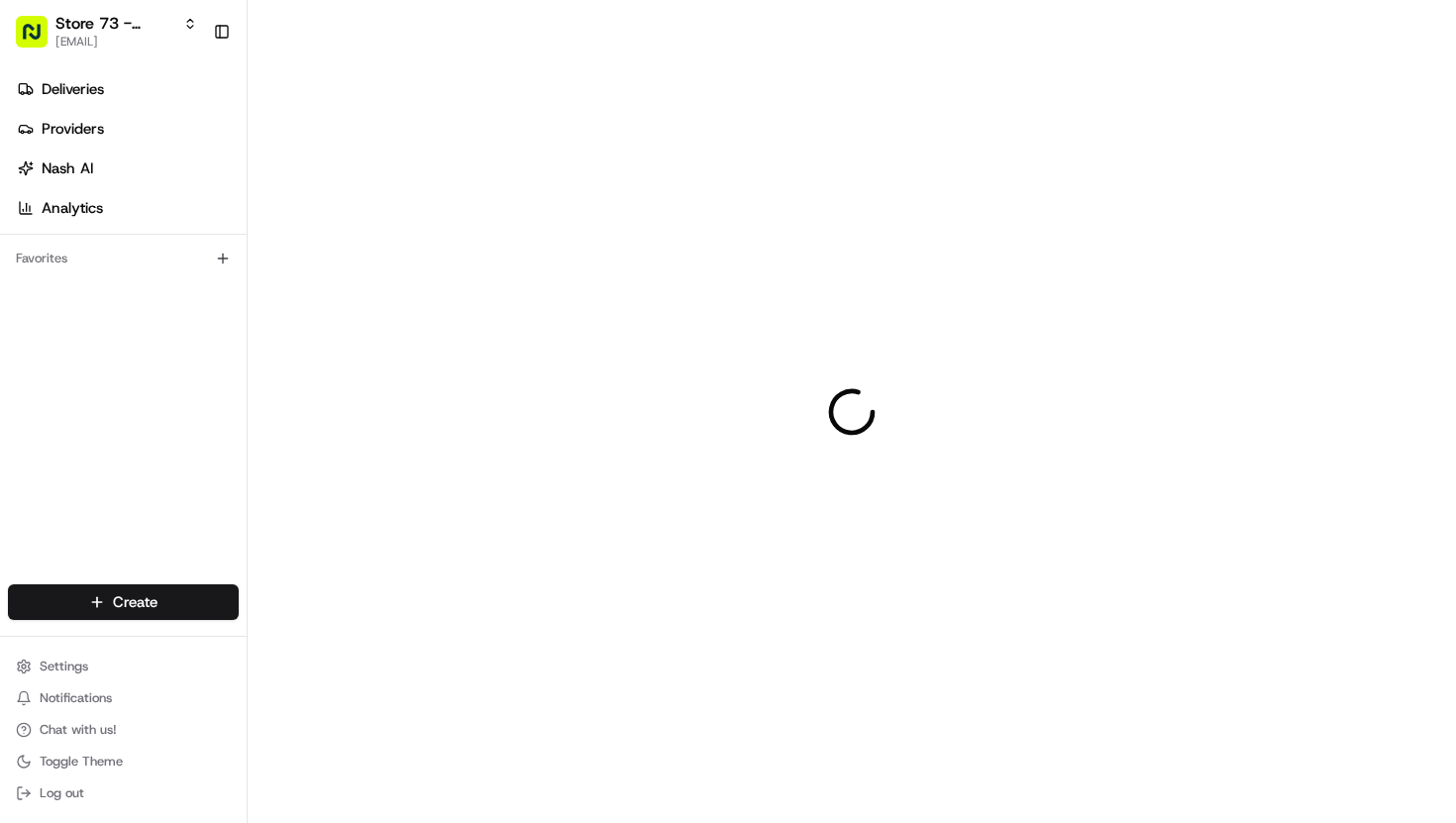 scroll, scrollTop: 0, scrollLeft: 0, axis: both 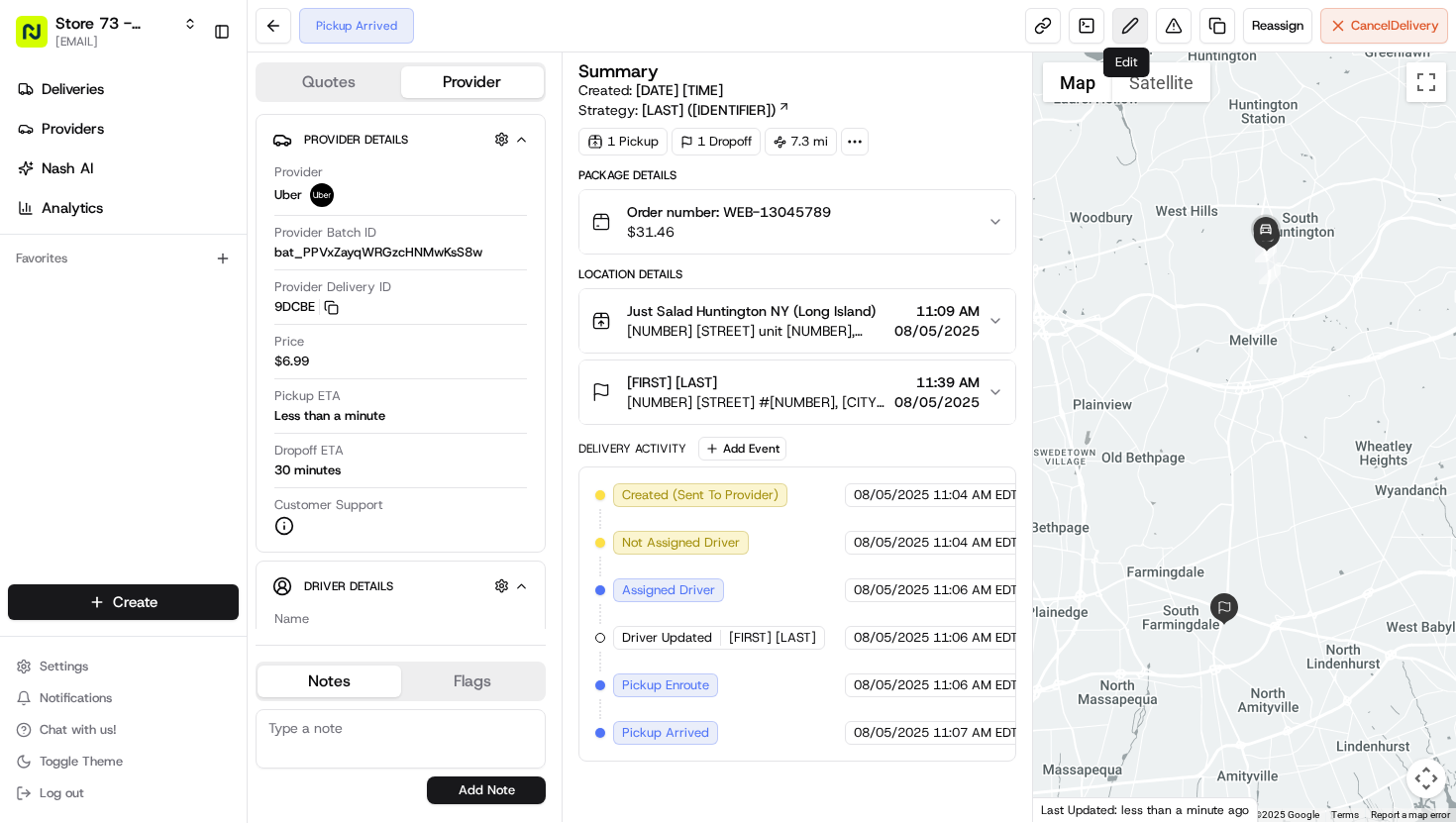 click at bounding box center [1130, 26] 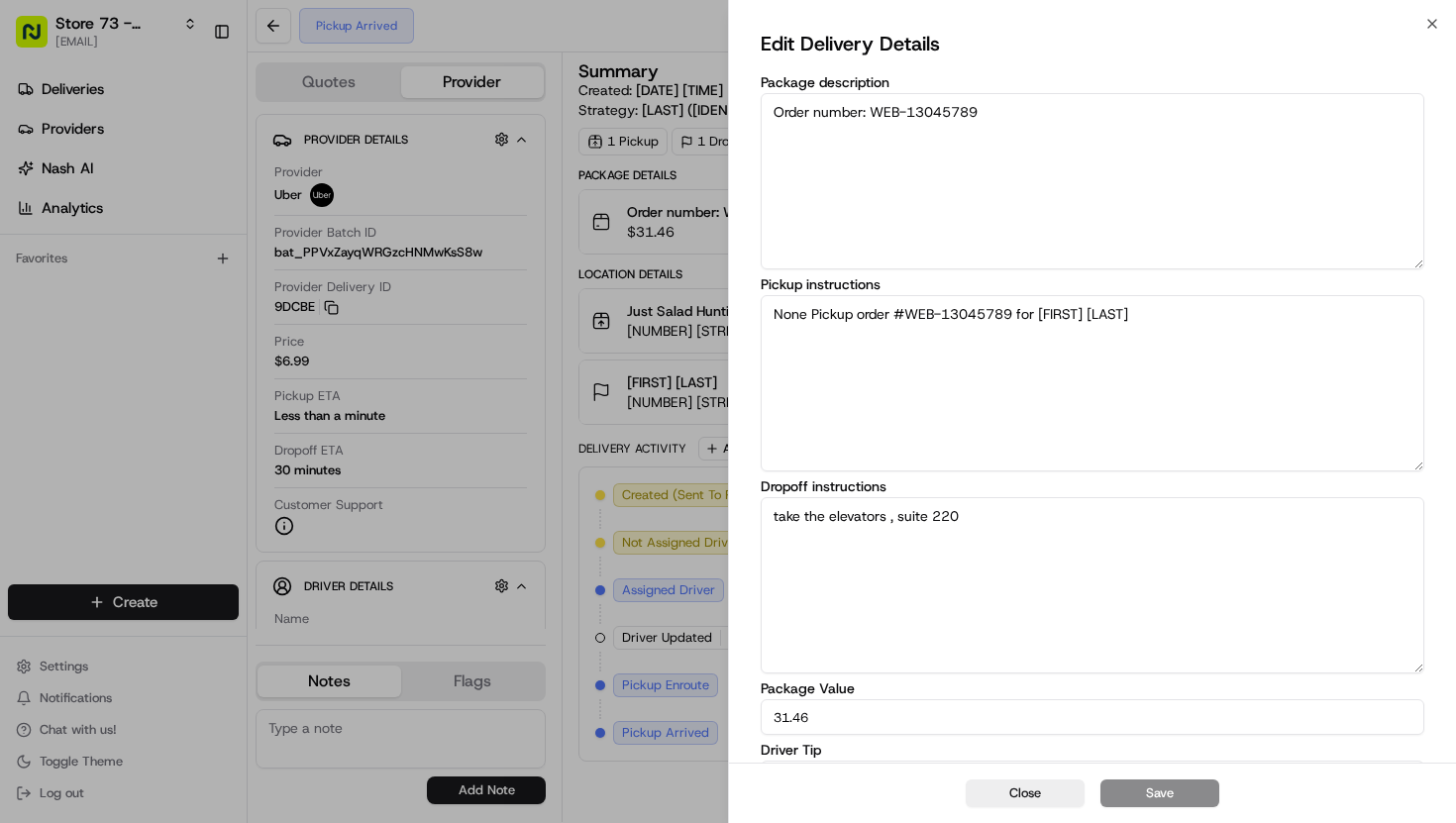 scroll, scrollTop: 99, scrollLeft: 0, axis: vertical 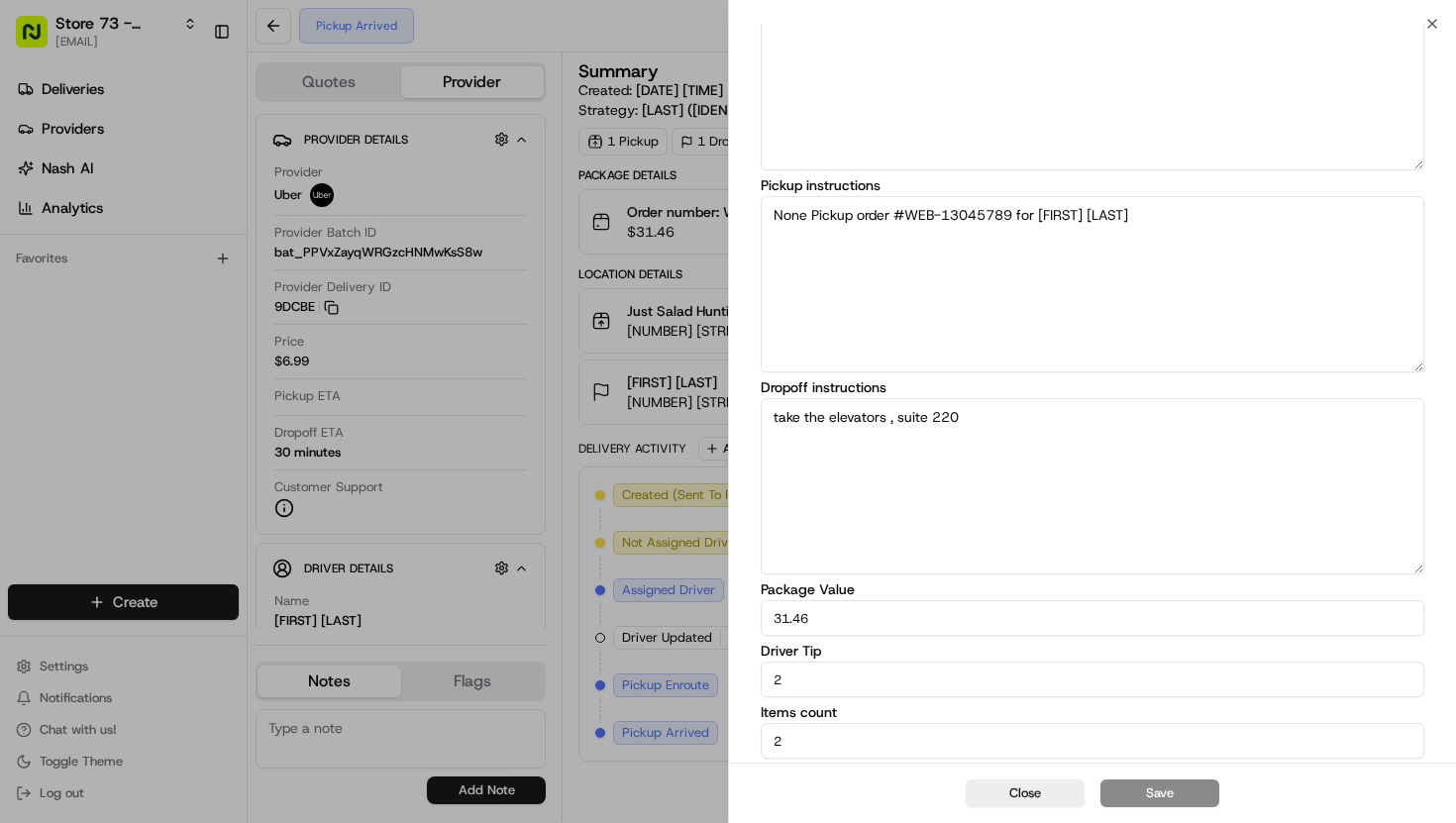 click on "Edit Delivery Details Package description Order number: WEB-13045789 Pickup instructions None Pickup order #WEB-13045789 for jocelyn  f Dropoff instructions take the elevators , suite 220 Package Value 31.46 Driver Tip 2 Items count 2" at bounding box center [1092, 344] 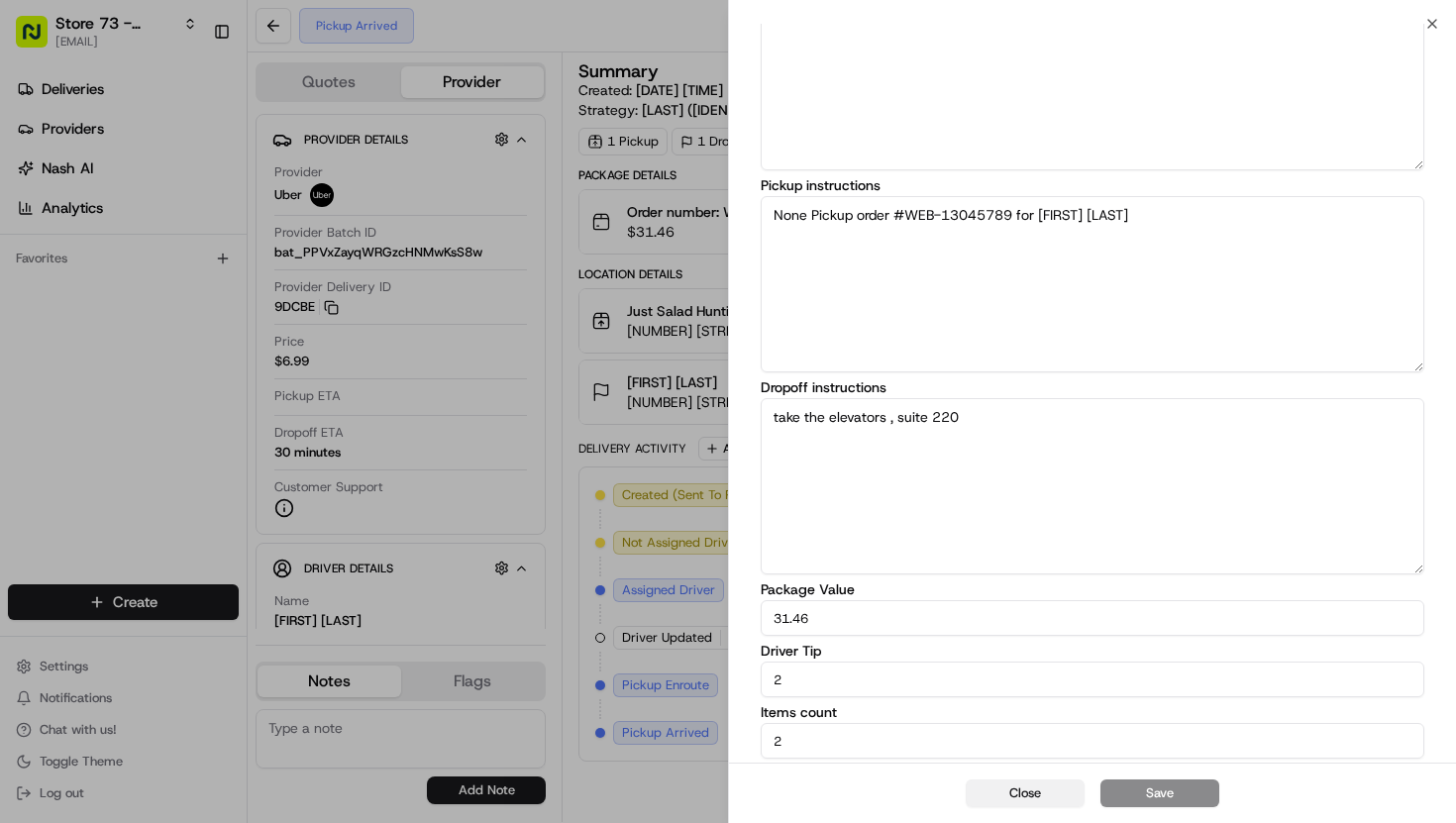 click on "Close" at bounding box center (1025, 793) 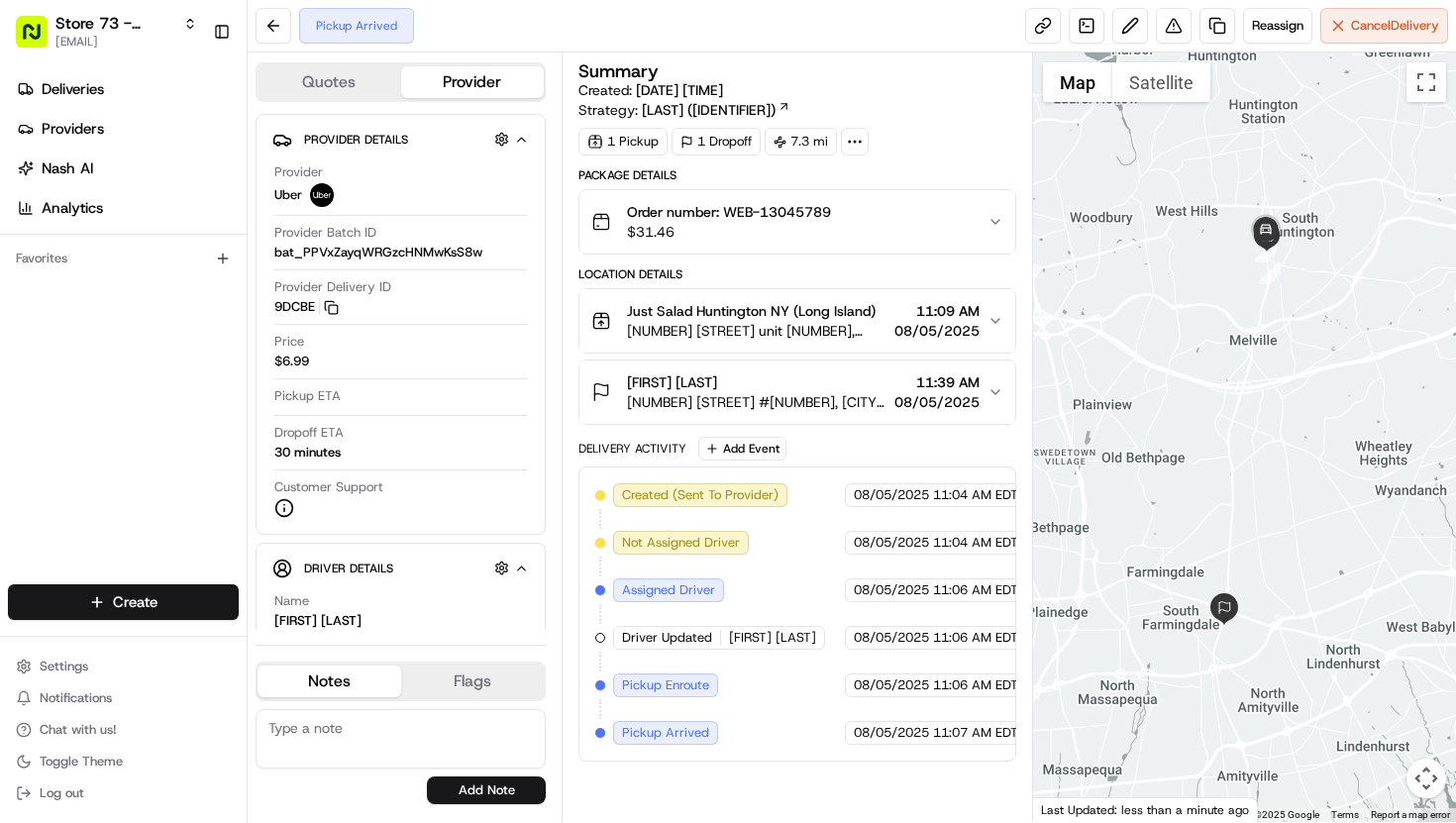 click on "[NUMBER] [STREET] [STREET_NAME], [CITY], [STATE] [POSTAL_CODE], [COUNTRY]" at bounding box center [757, 402] 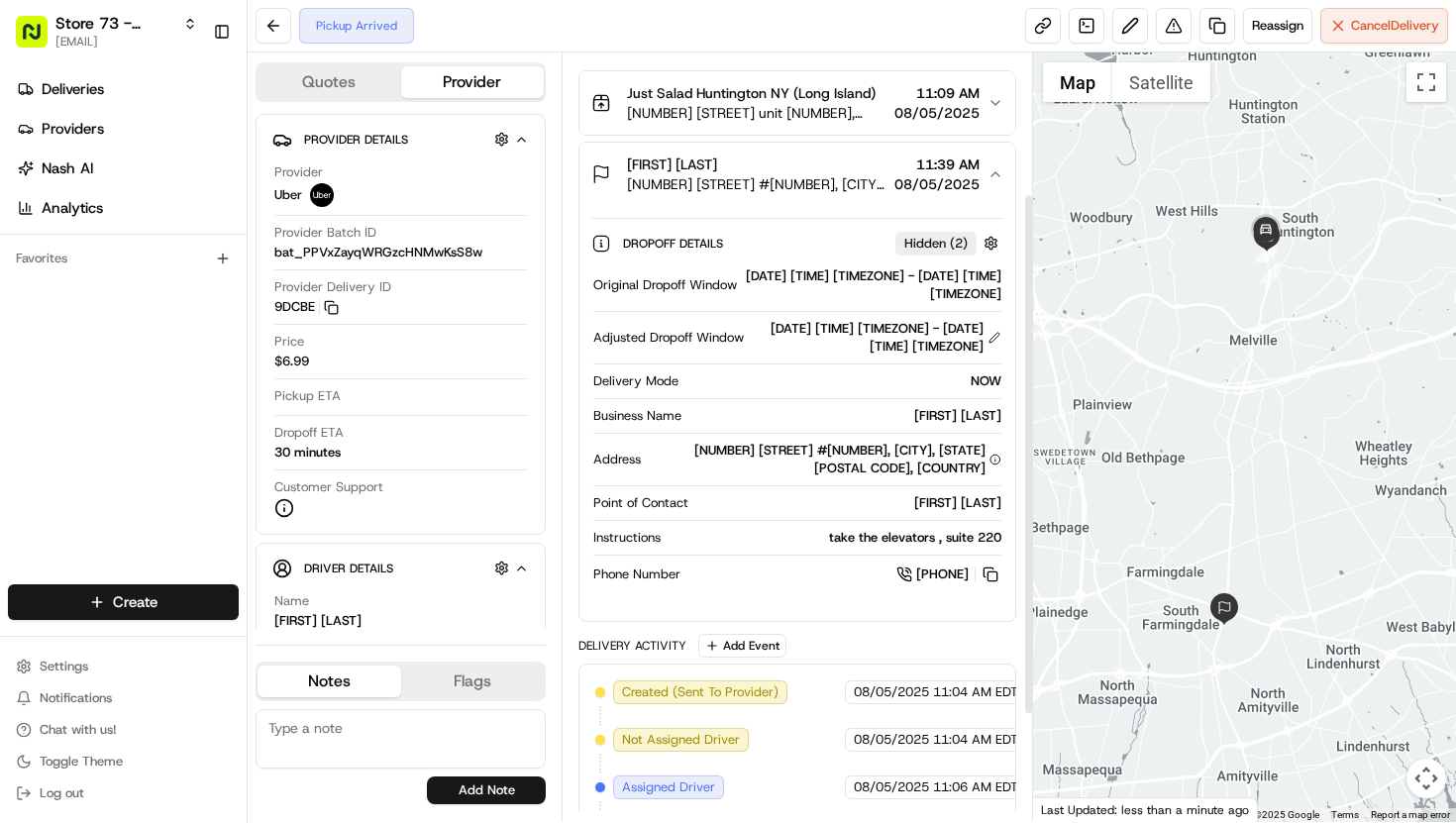 scroll, scrollTop: 222, scrollLeft: 0, axis: vertical 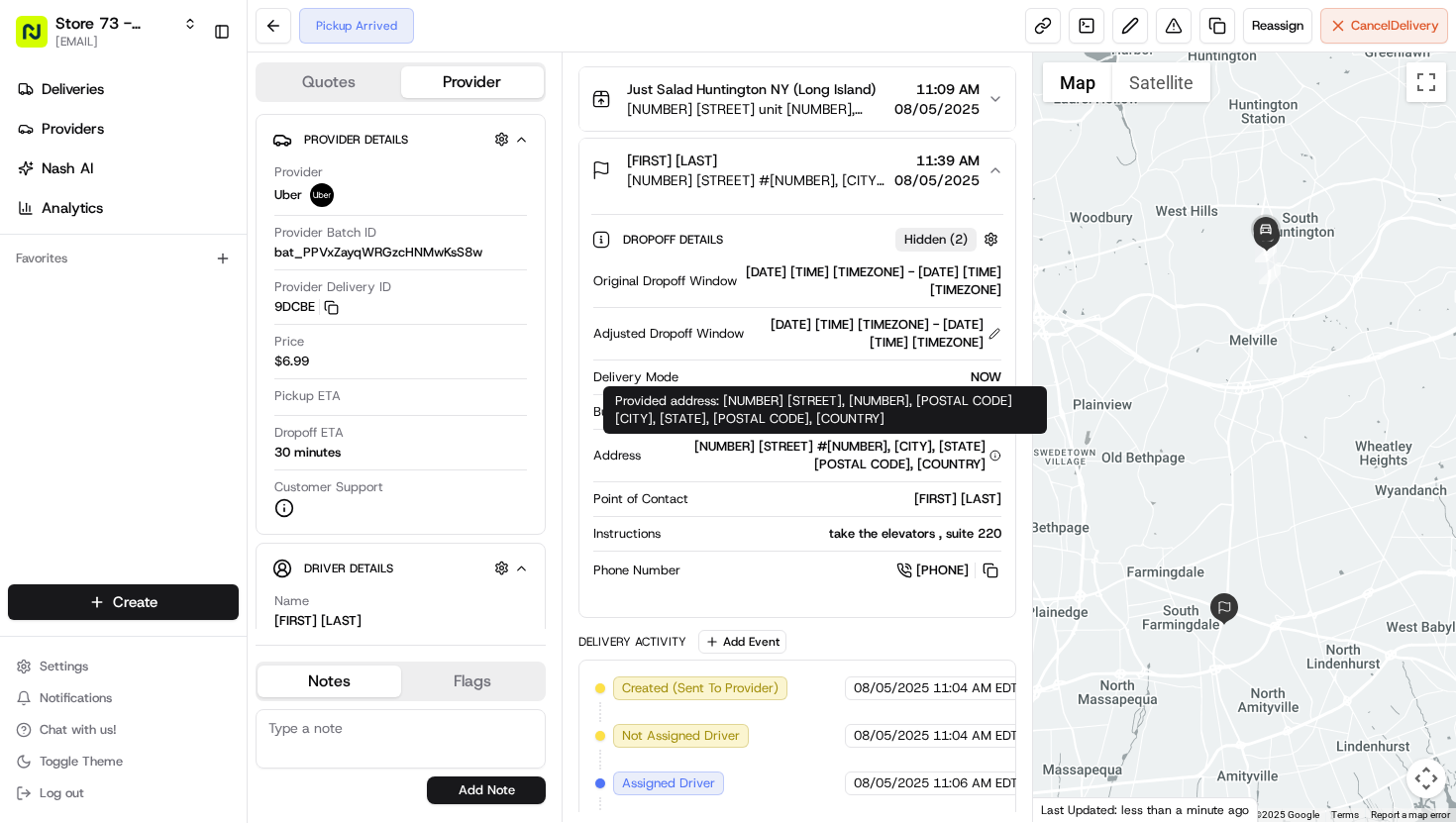 click on "[NUMBER] [STREET] [STREET_NAME], [CITY], [STATE] [POSTAL_CODE], [COUNTRY]" at bounding box center [825, 456] 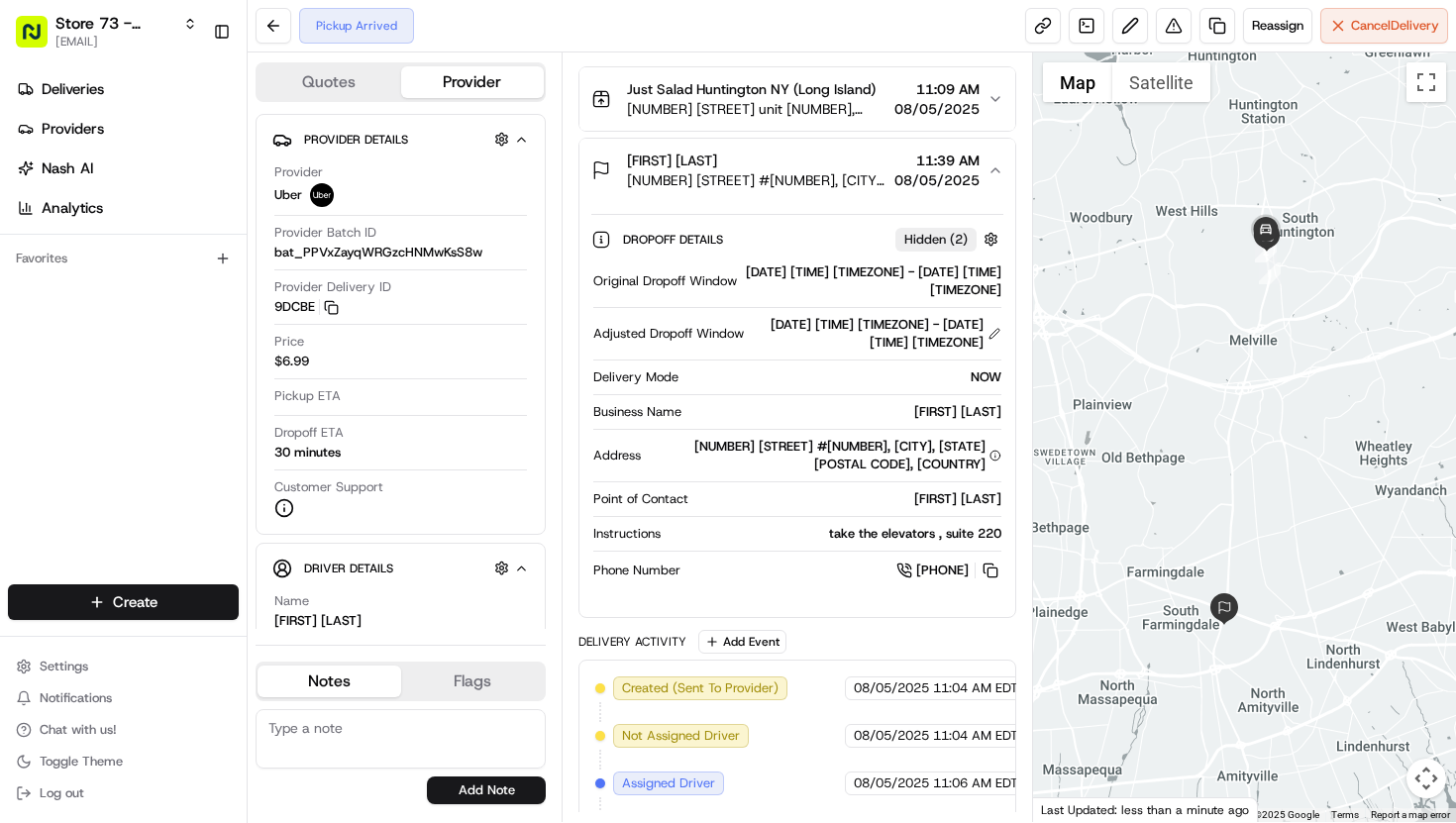 click 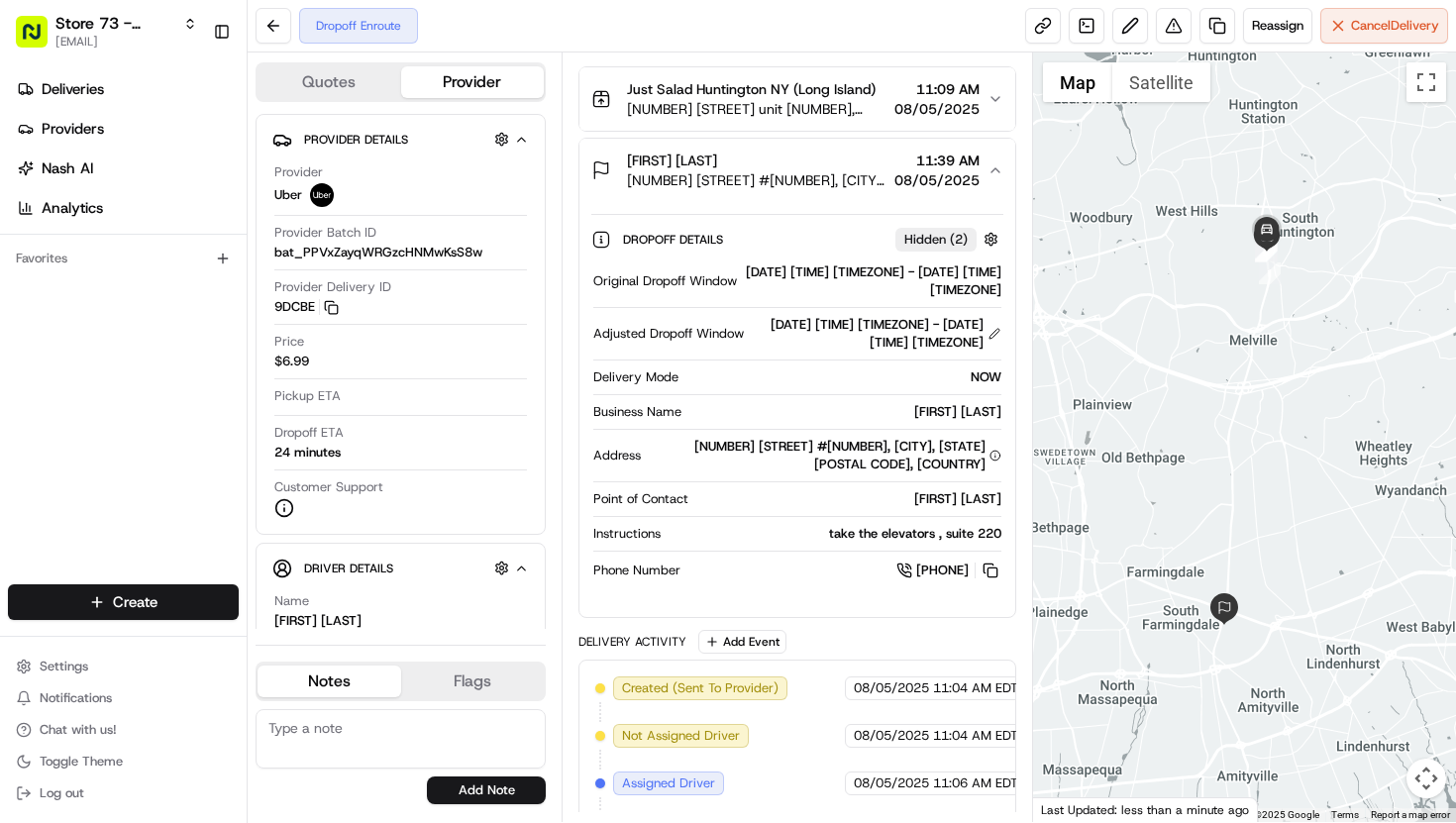 click on "Just Salad Huntington NY (Long Island) 350 Walt Whitman Rd unit 16, Huntington Station, NY 11746, USA 11:09 AM 08/05/2025" at bounding box center (797, 99) 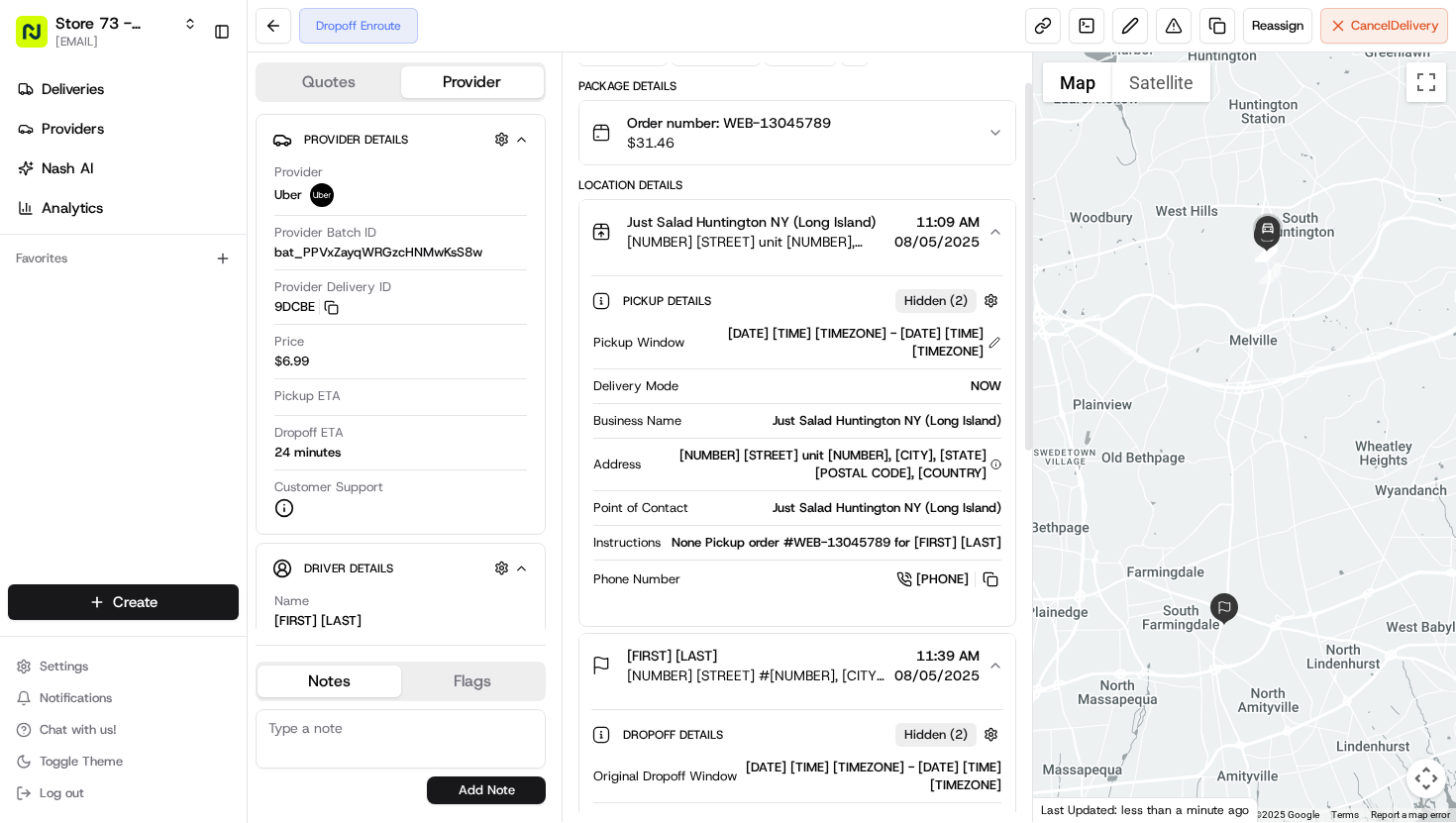 scroll, scrollTop: 0, scrollLeft: 0, axis: both 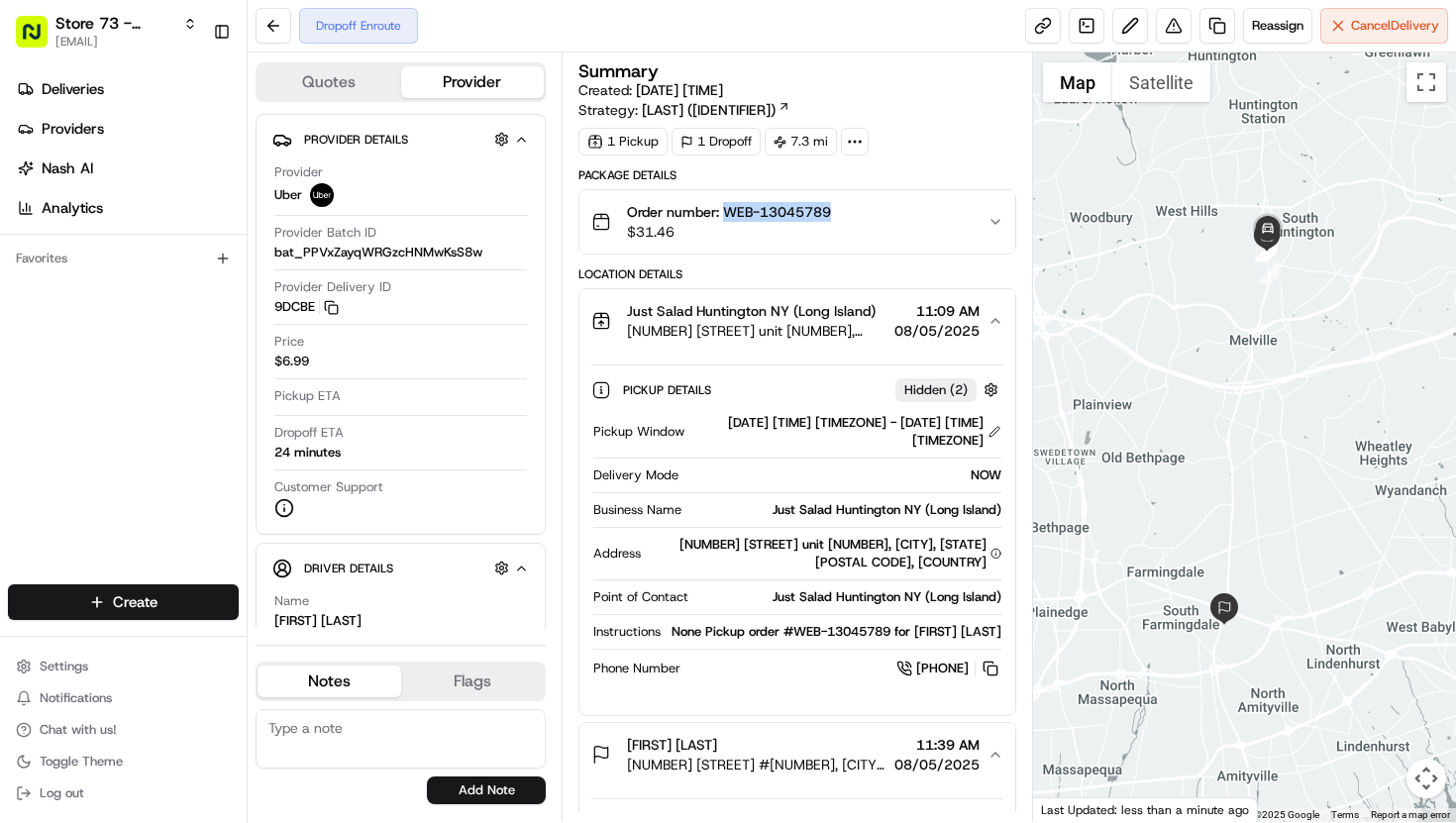 drag, startPoint x: 842, startPoint y: 218, endPoint x: 728, endPoint y: 215, distance: 114.03947 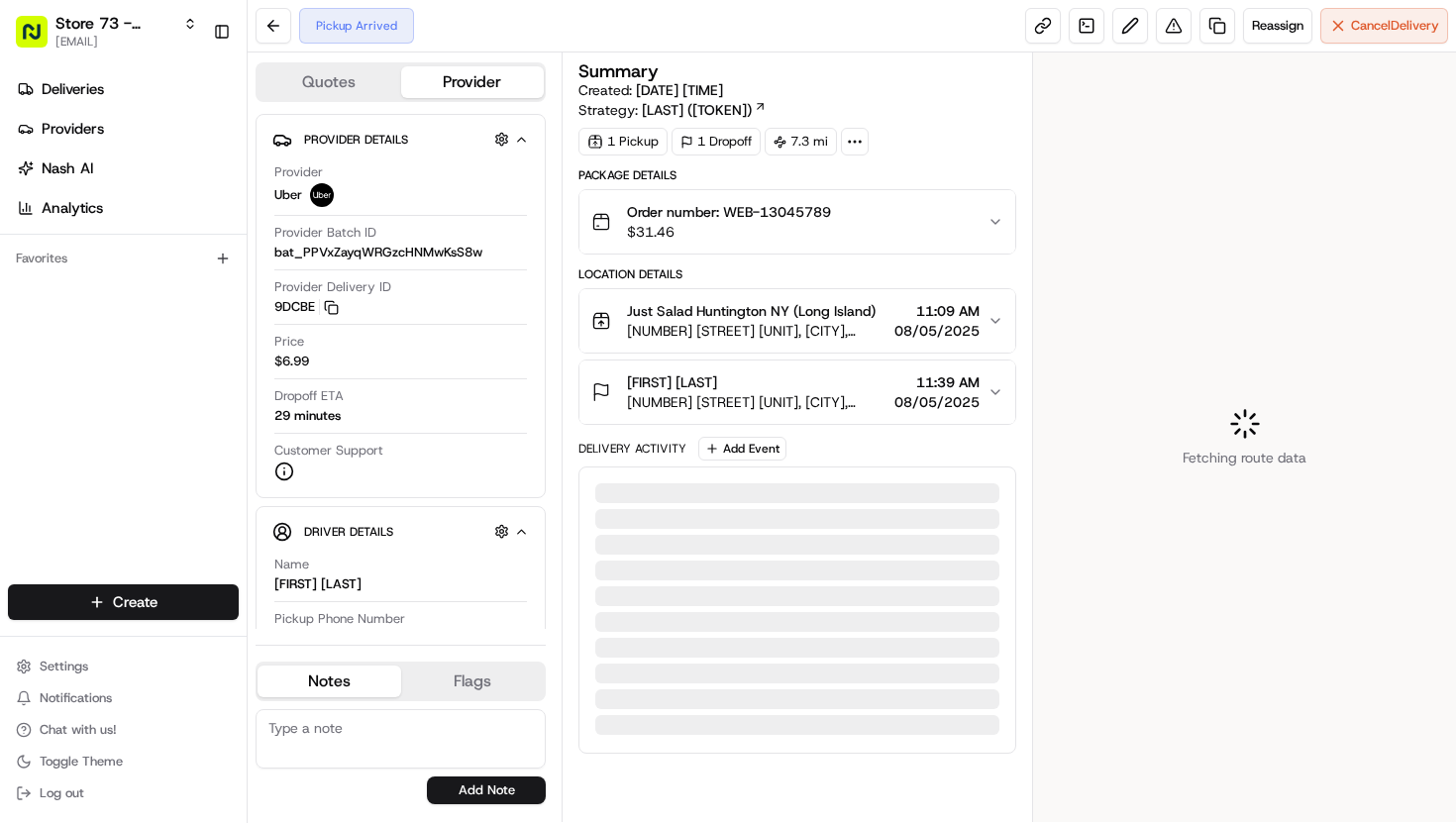scroll, scrollTop: 0, scrollLeft: 0, axis: both 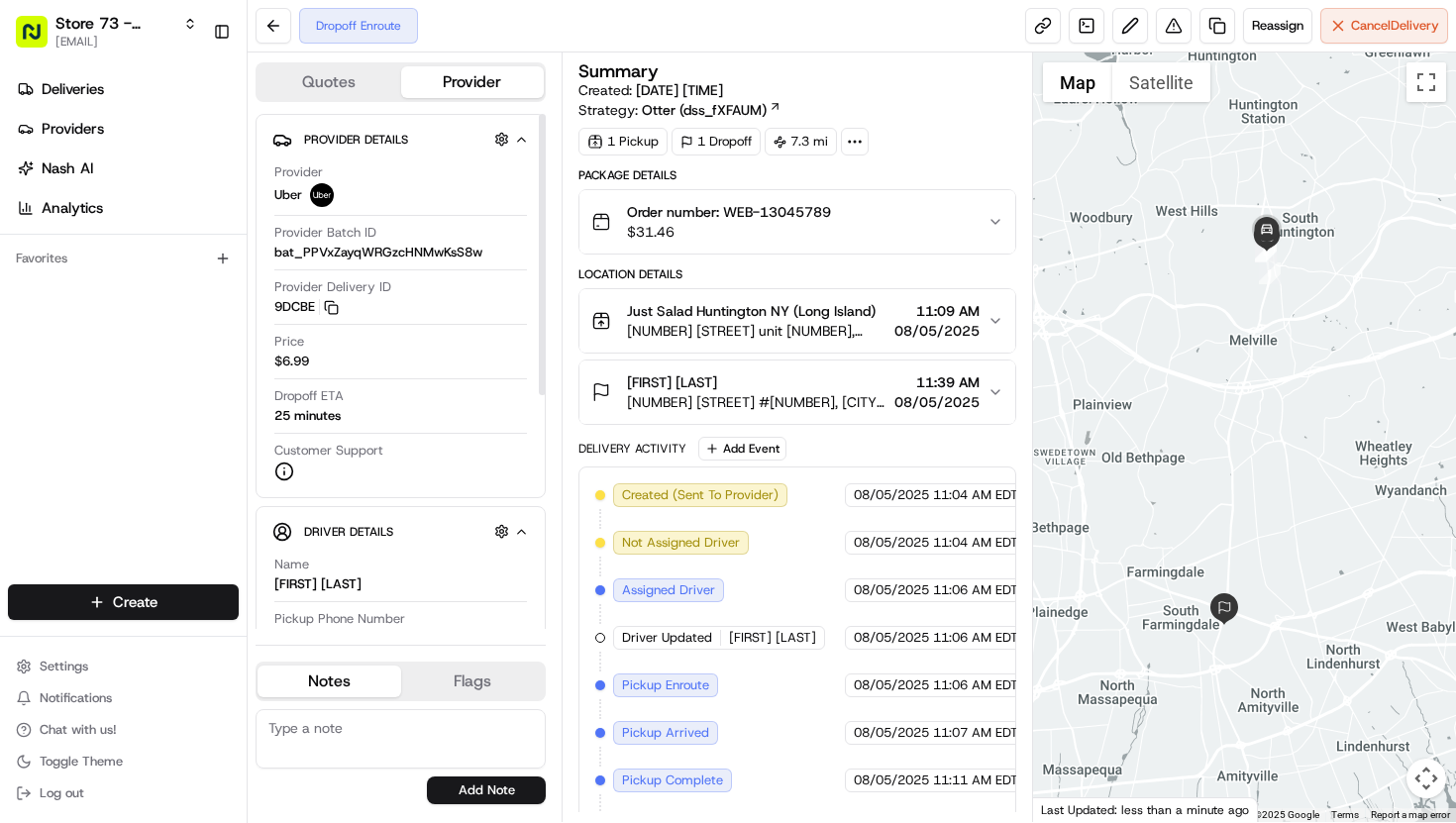 click on "[FIRST] [LAST]" at bounding box center [757, 382] 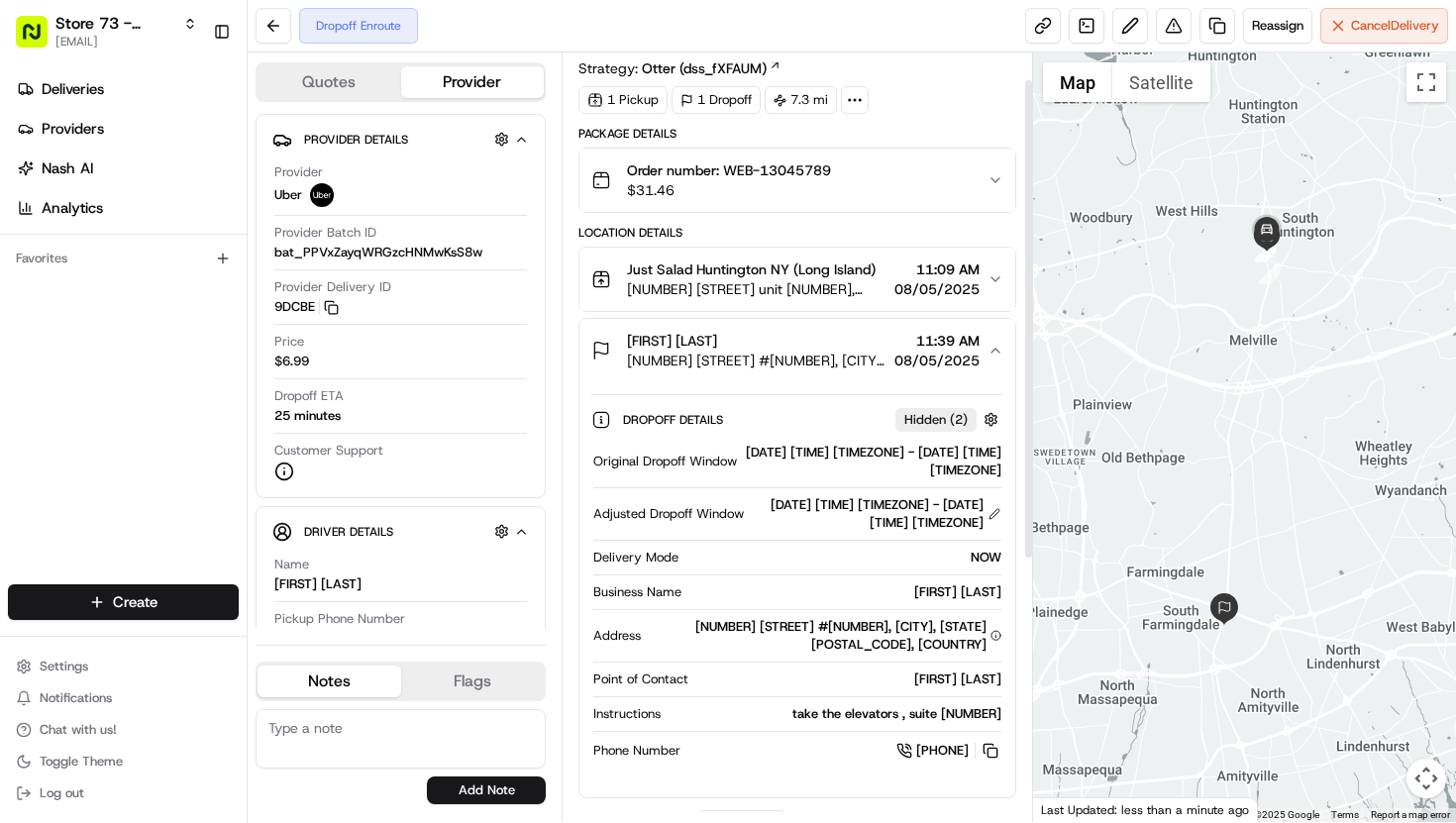 scroll, scrollTop: 44, scrollLeft: 0, axis: vertical 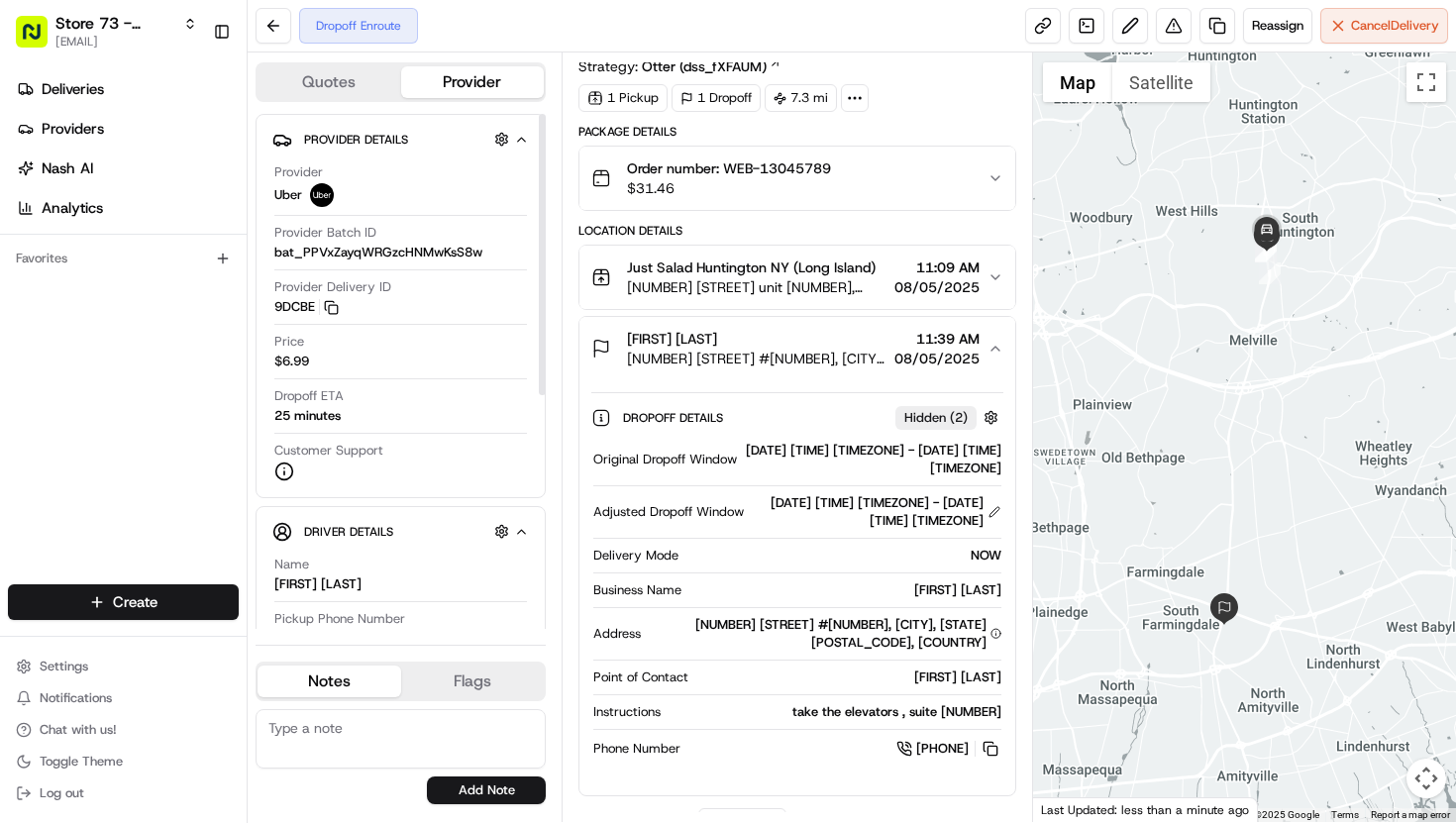 click at bounding box center [400, 739] 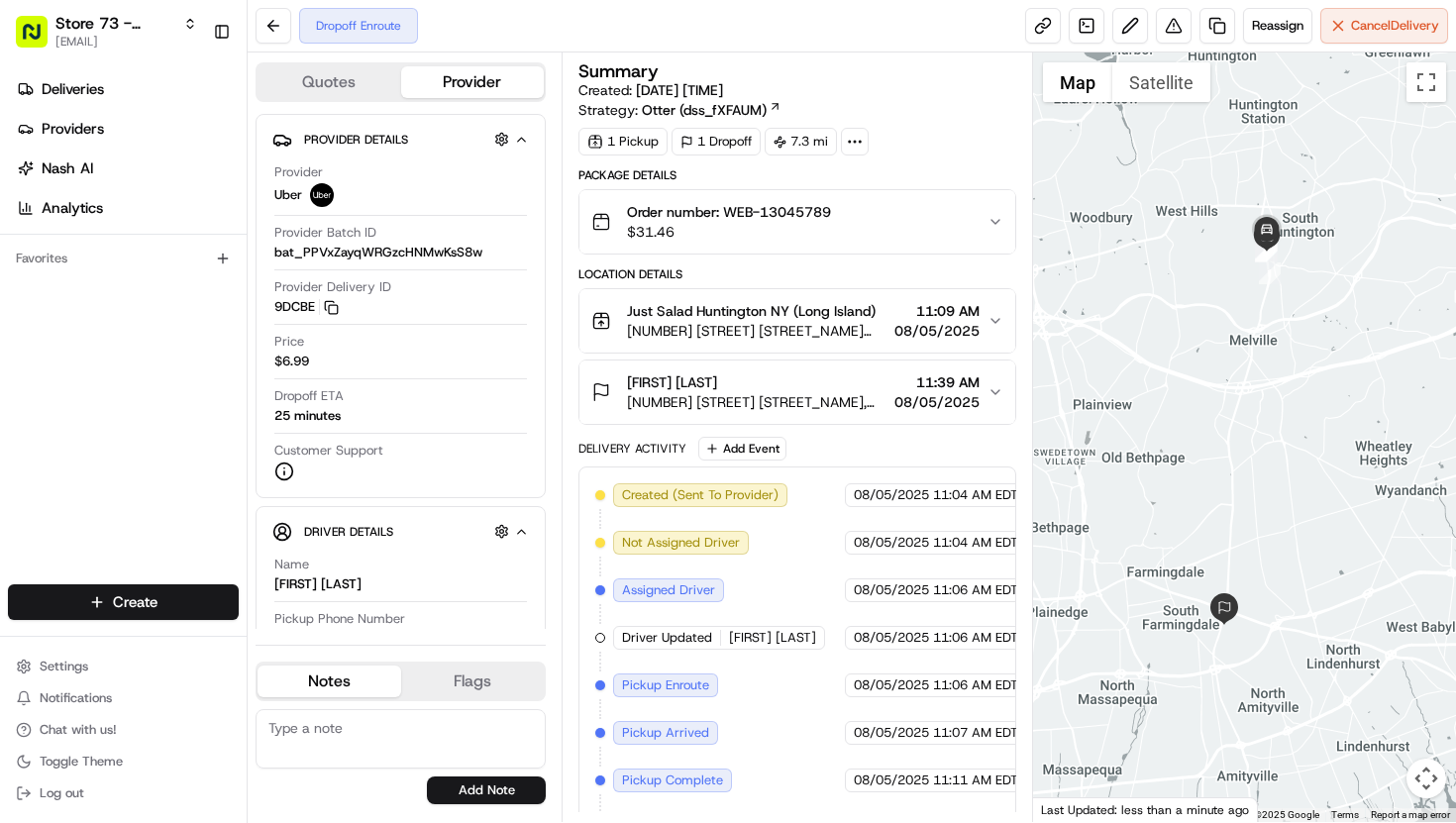 scroll, scrollTop: 0, scrollLeft: 0, axis: both 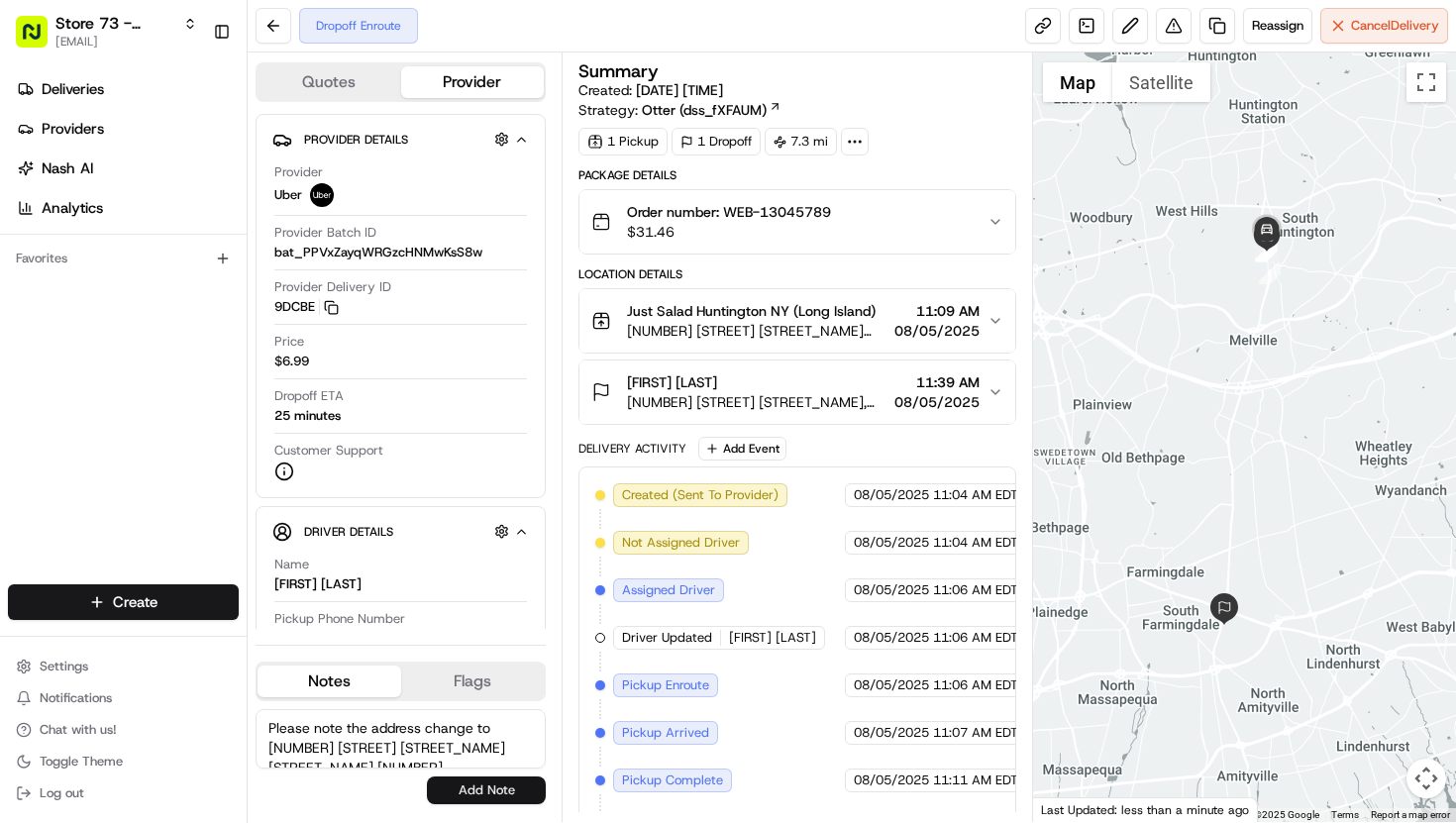 type on "Please note the address change to [NUMBER] [STREET] [STREET_NAME] [STREET_NAME] [NUMBER]" 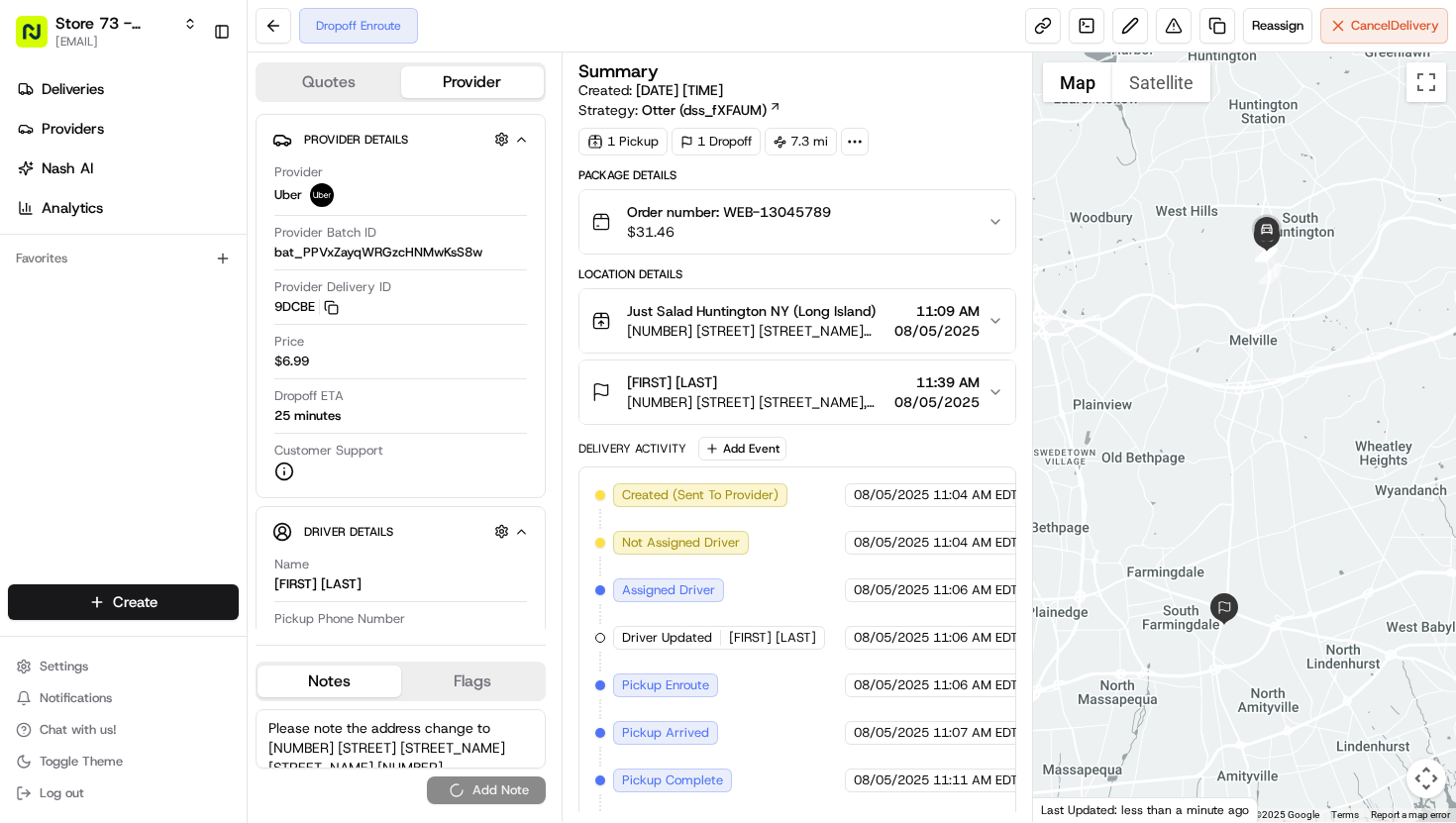 type 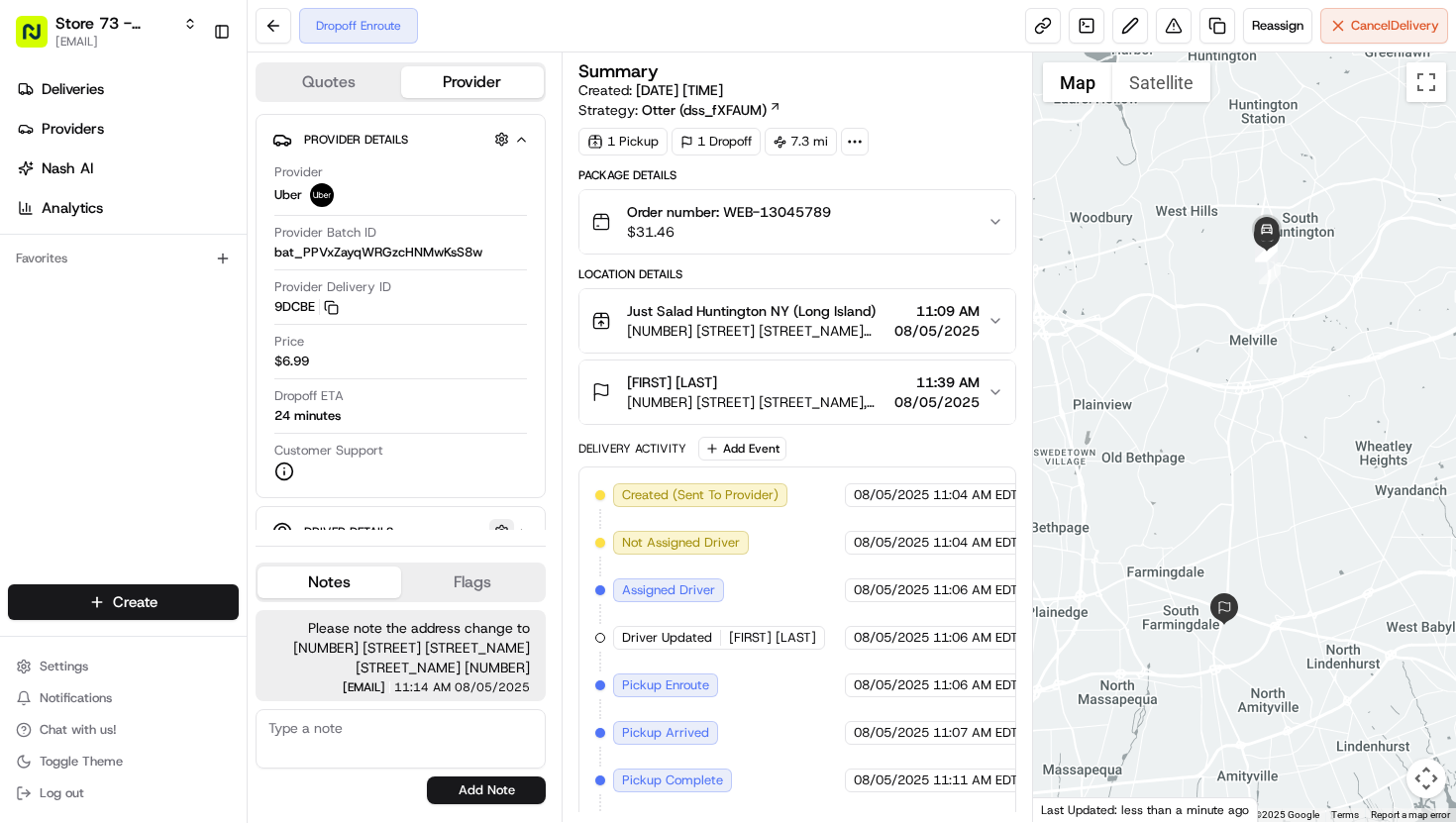 click at bounding box center [501, 531] 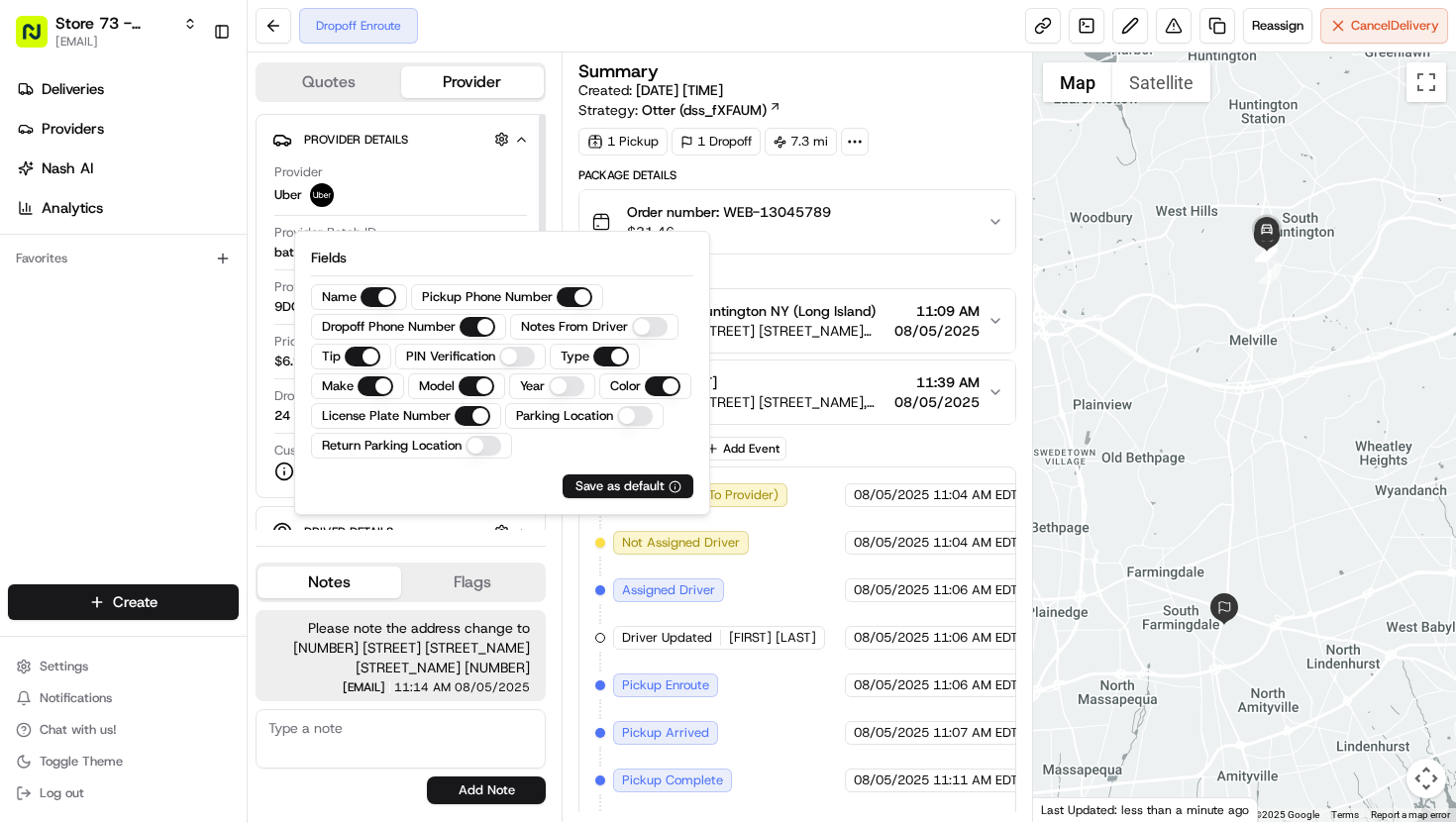 click on "Driver Details Hidden ( 5 )" at bounding box center [409, 531] 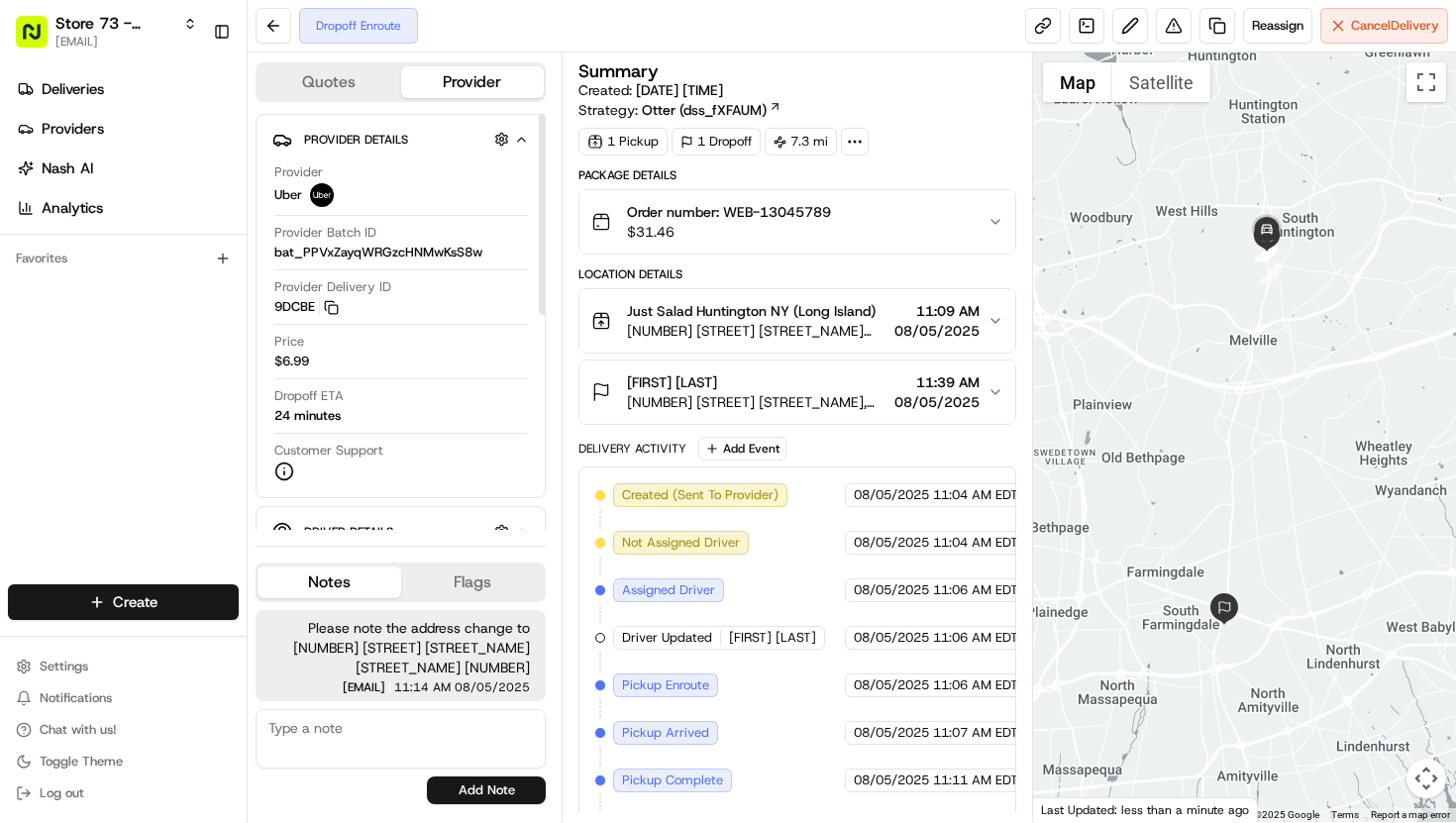 click on "Driver Details" at bounding box center [349, 532] 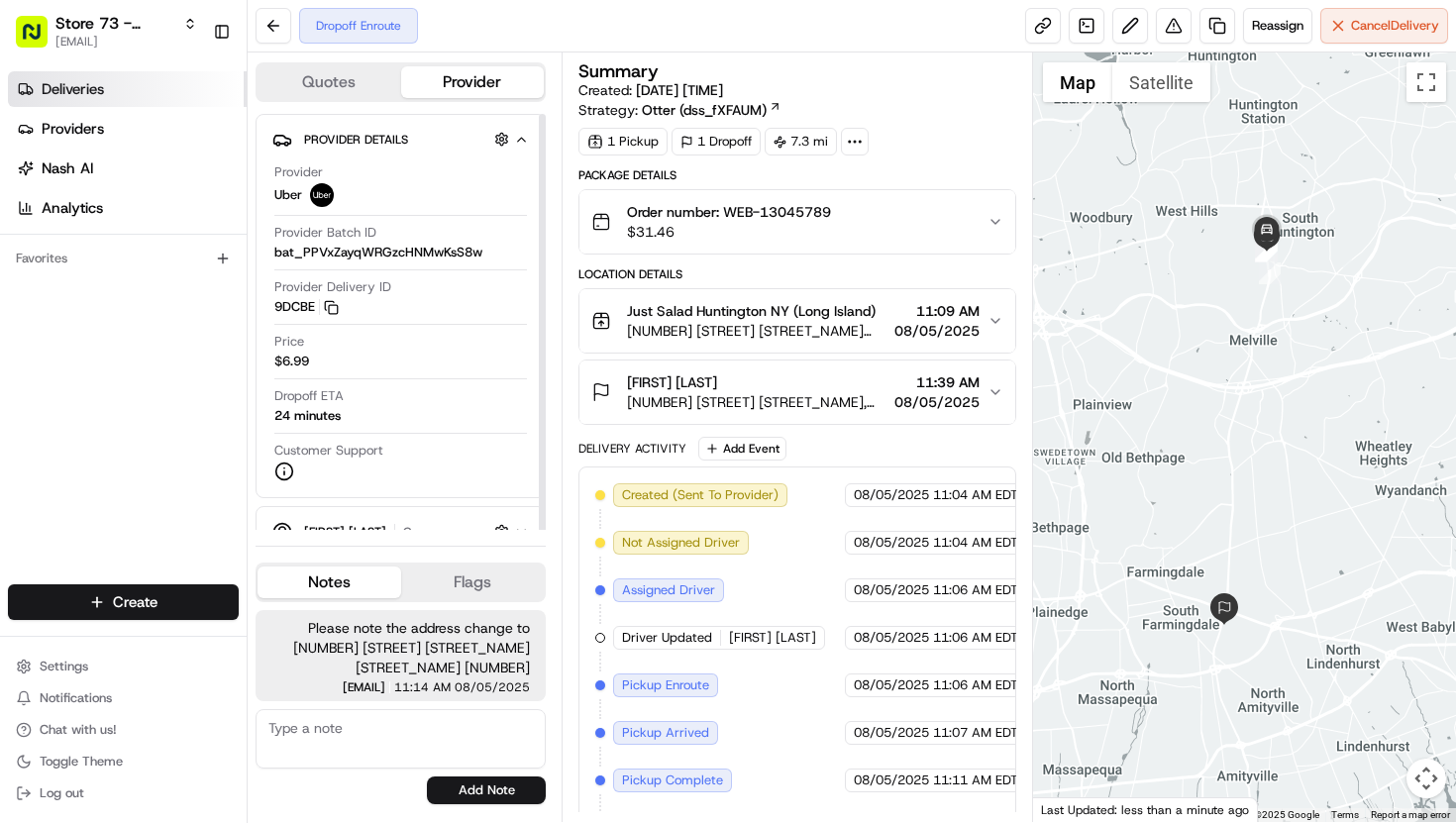 click on "Deliveries" at bounding box center (127, 89) 